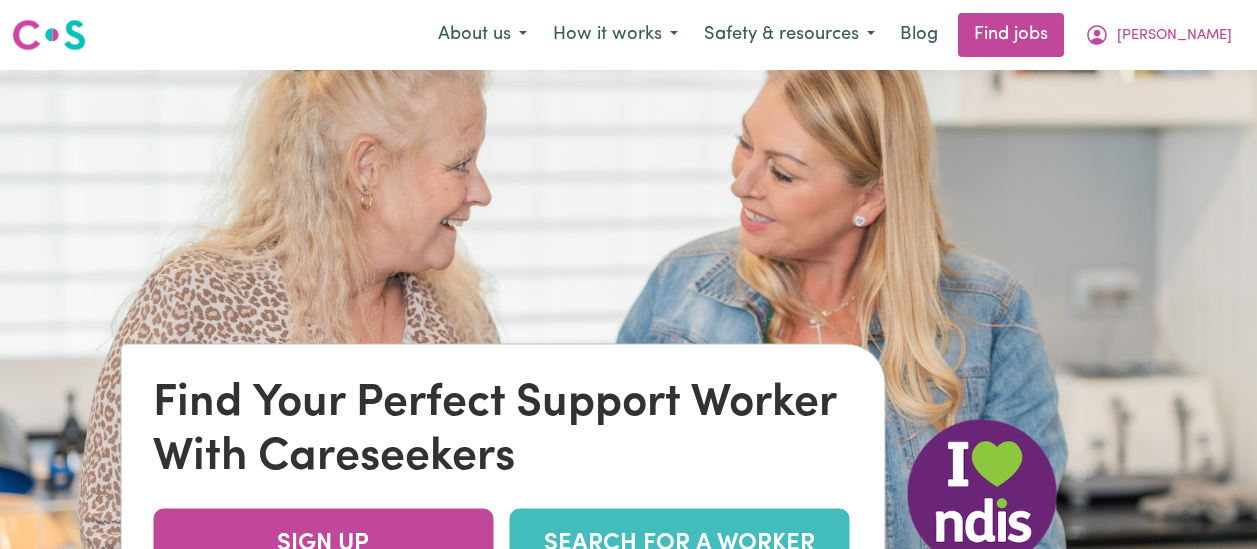 scroll, scrollTop: 0, scrollLeft: 0, axis: both 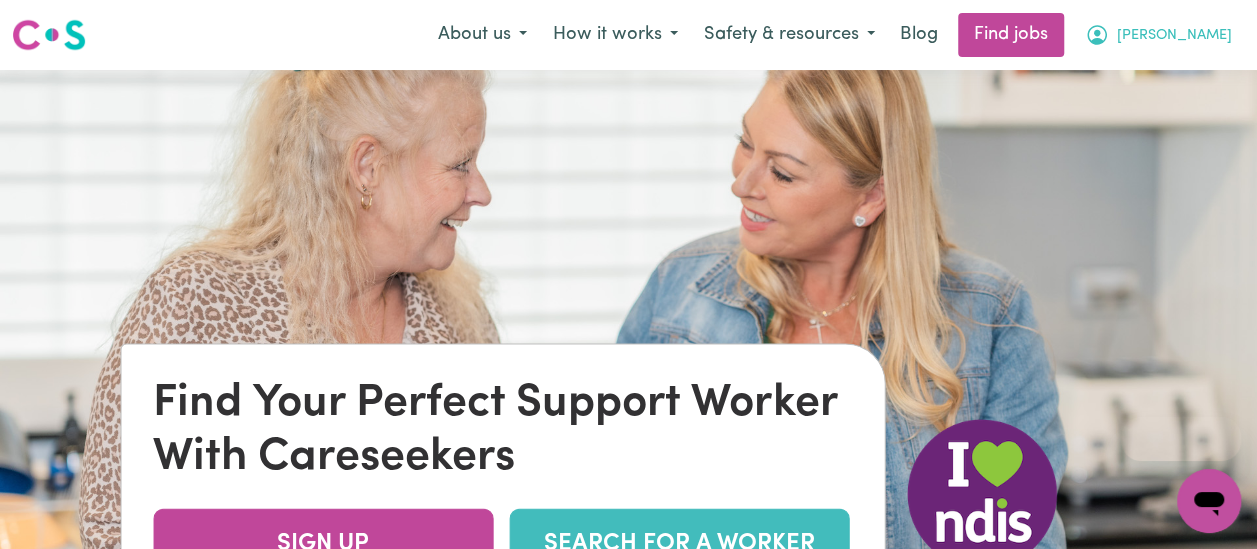 click on "[PERSON_NAME]" at bounding box center [1174, 36] 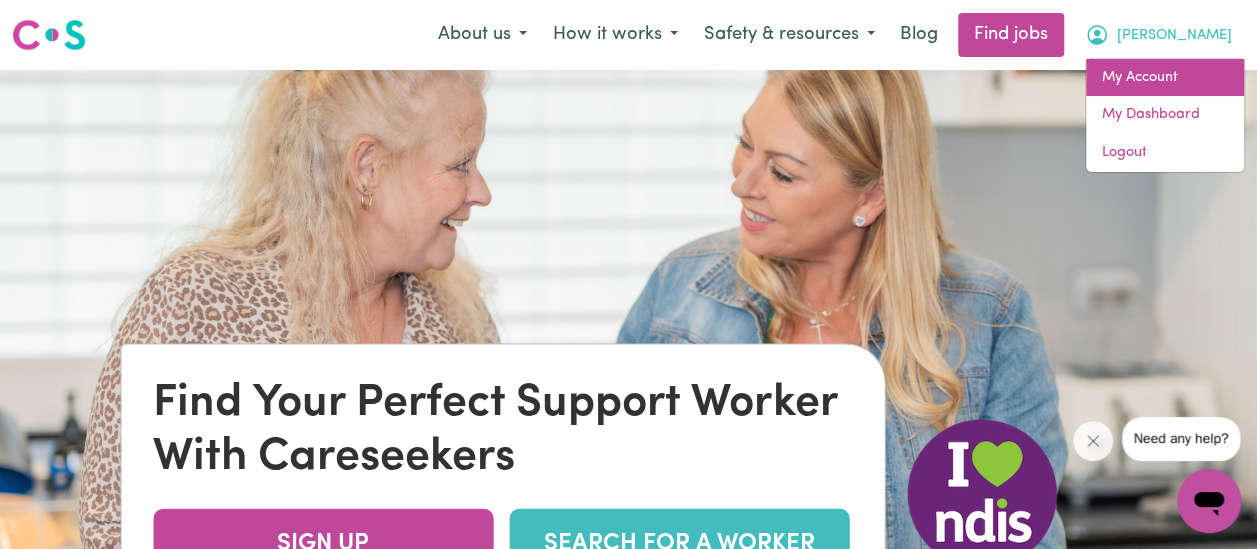 click on "My Account" at bounding box center [1165, 78] 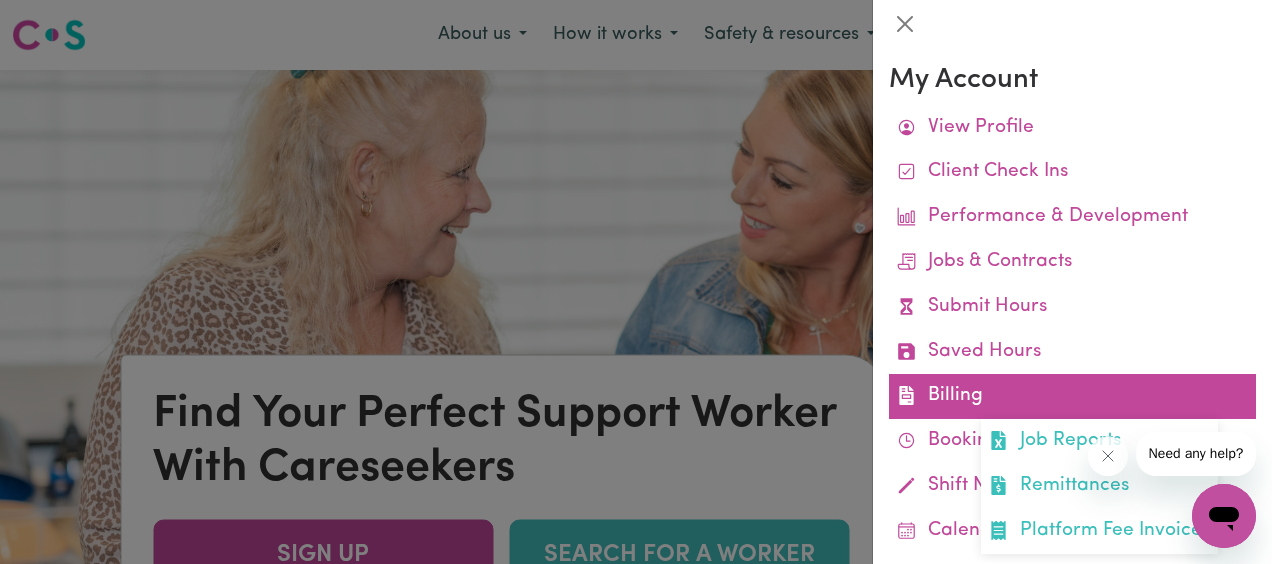 click on "Billing Job Reports Remittances Platform Fee Invoices" at bounding box center [1072, 396] 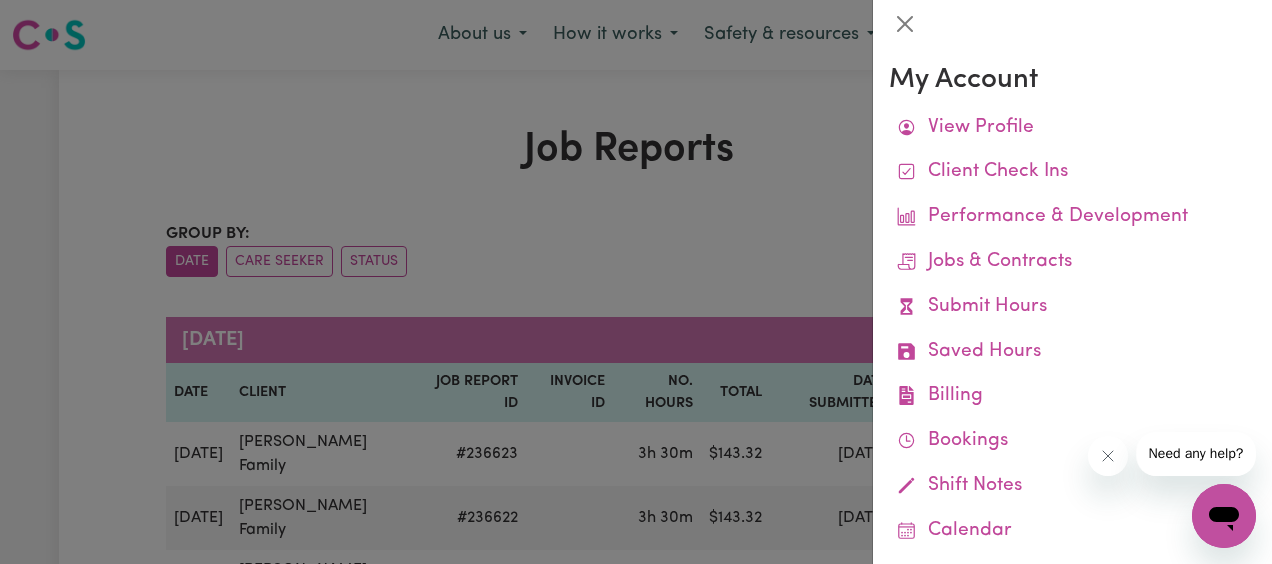 click at bounding box center (636, 282) 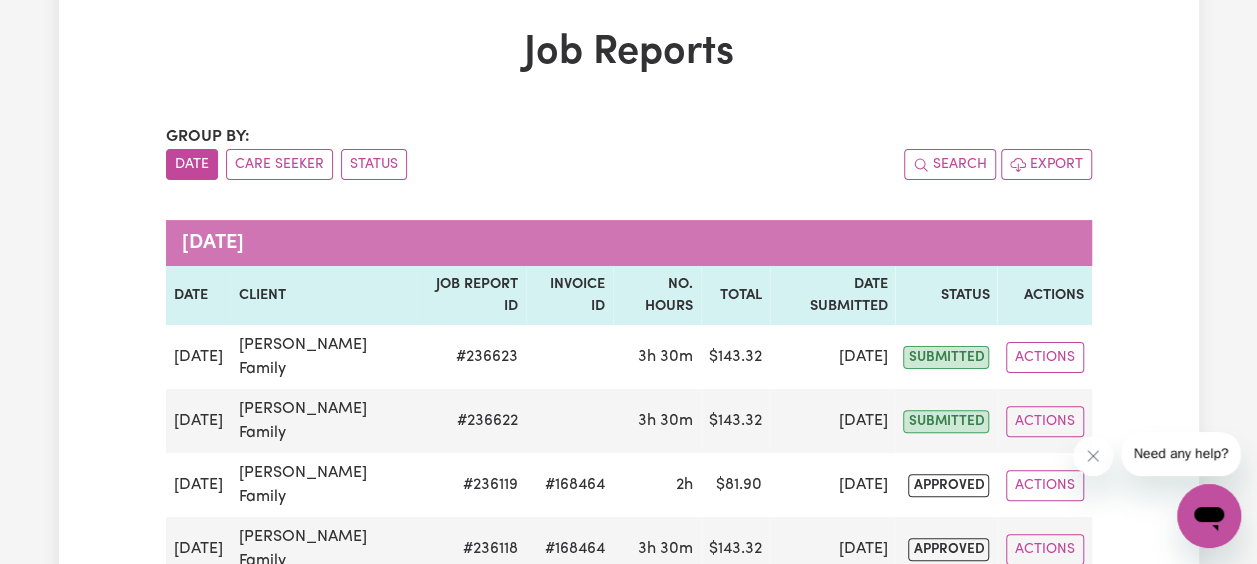 scroll, scrollTop: 90, scrollLeft: 0, axis: vertical 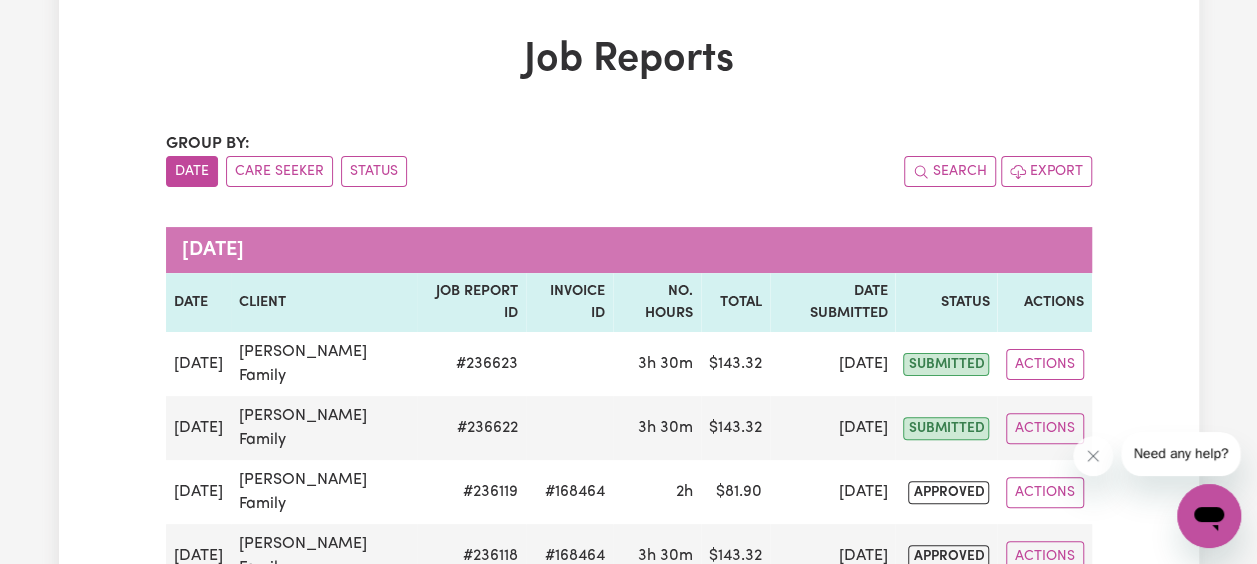 click on "Invoice ID" at bounding box center [569, 302] 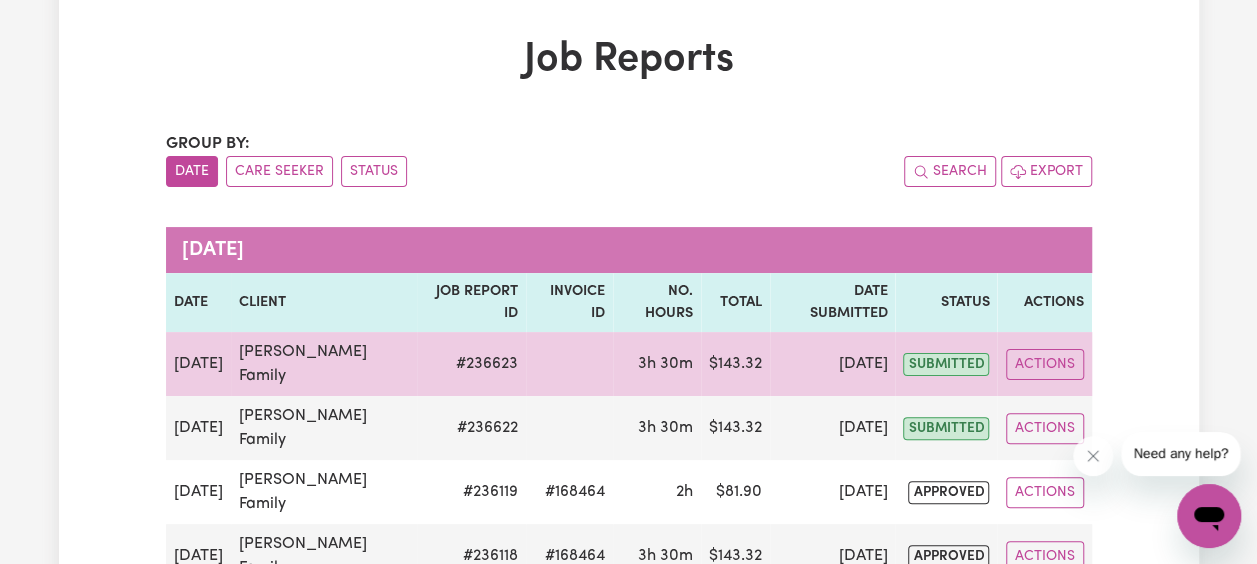 click on "3h 30m" at bounding box center [657, 364] 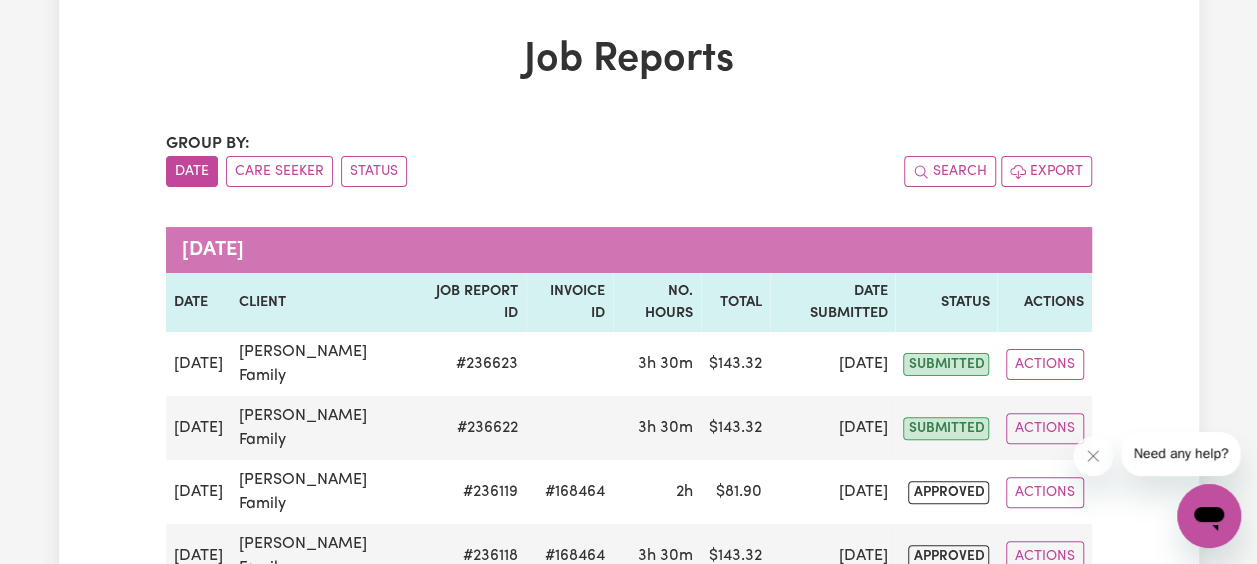 scroll, scrollTop: 0, scrollLeft: 0, axis: both 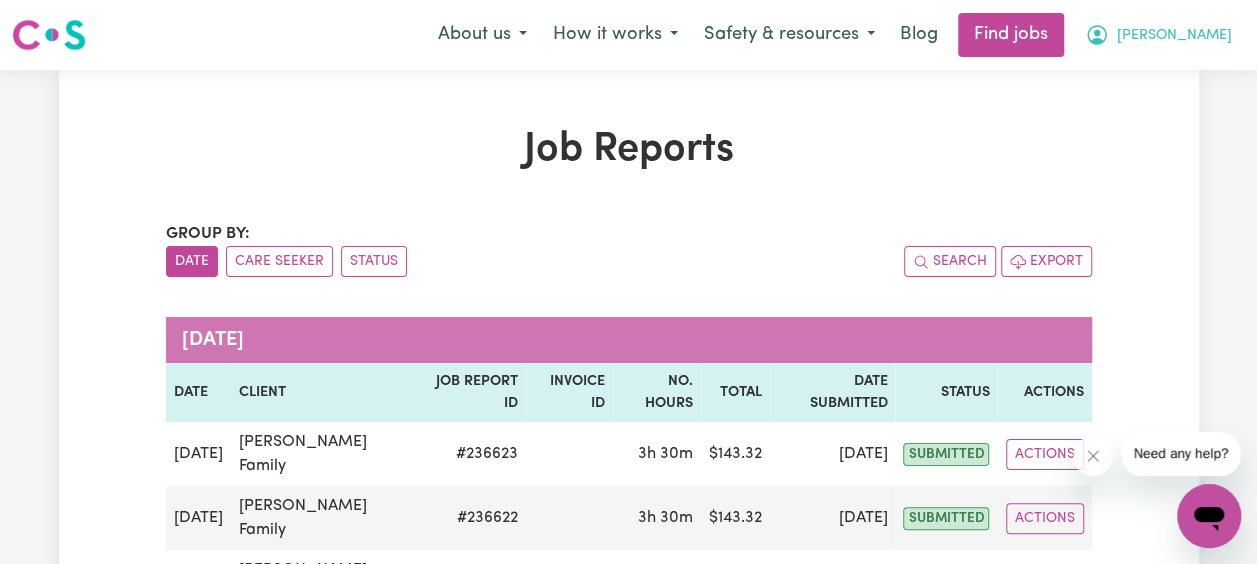 click on "[PERSON_NAME]" at bounding box center (1174, 36) 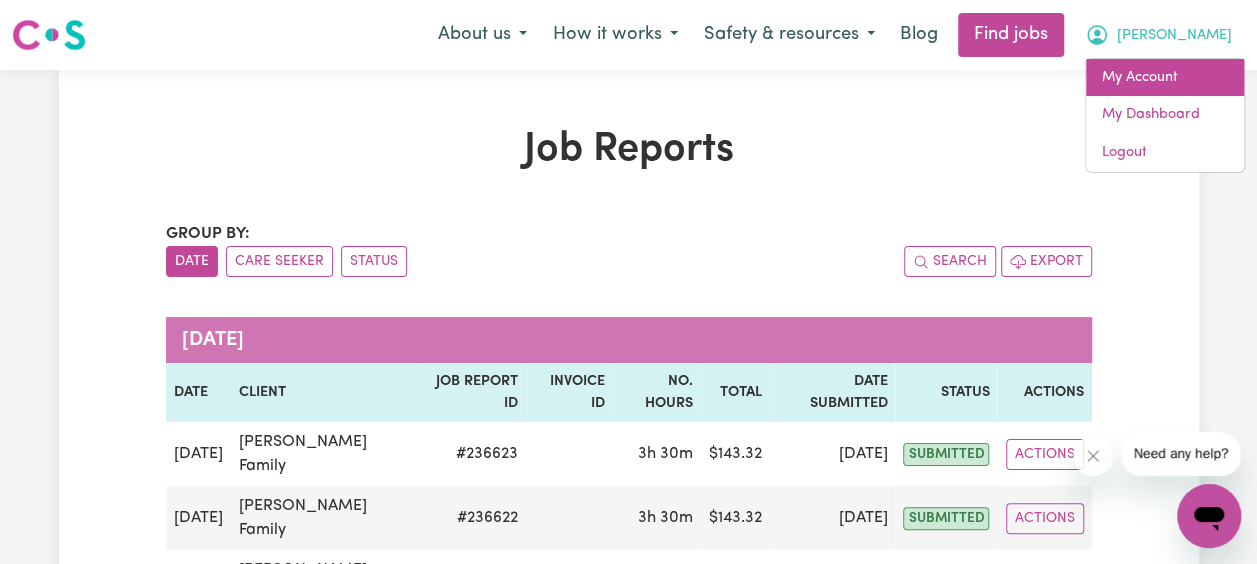 click on "My Account" at bounding box center [1165, 78] 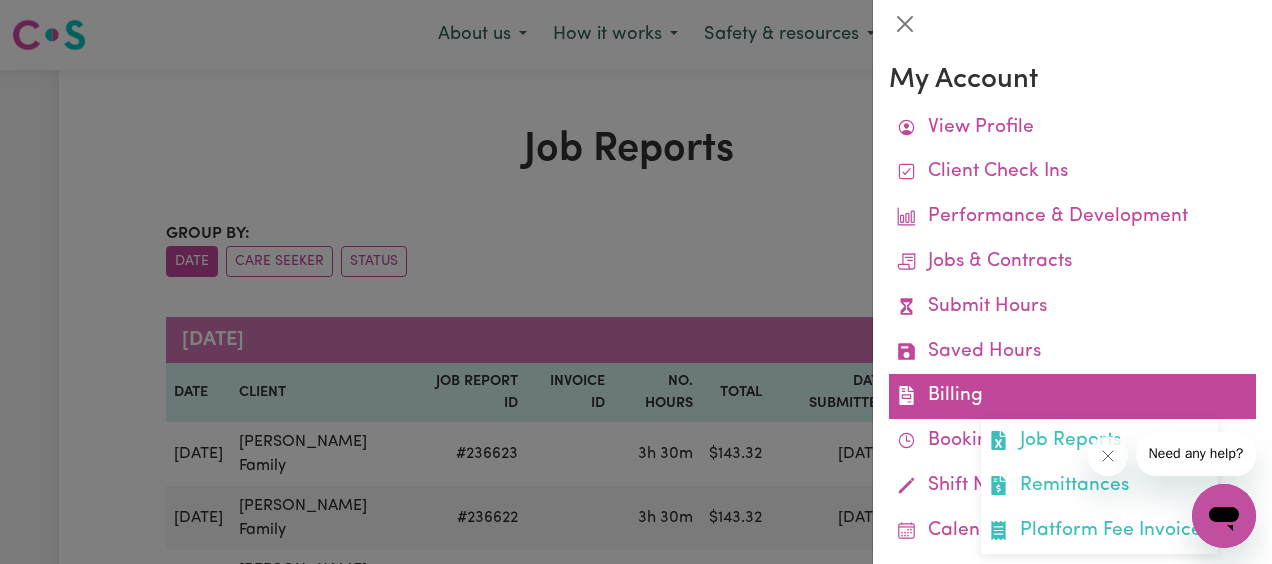click on "Billing Job Reports Remittances Platform Fee Invoices" at bounding box center (1072, 396) 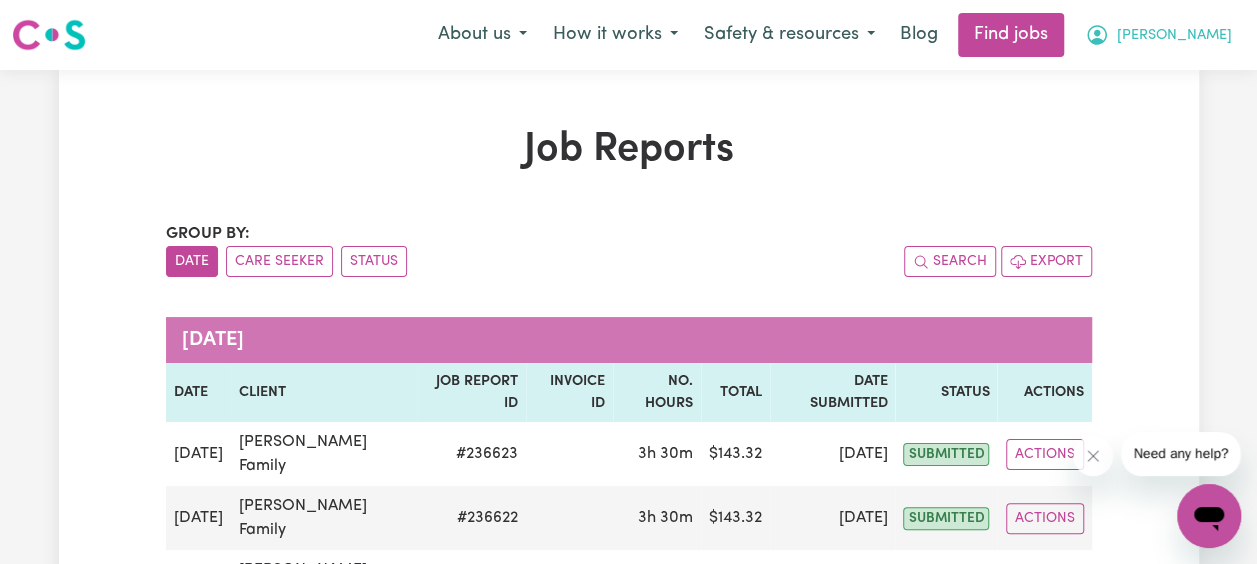 click on "[PERSON_NAME]" at bounding box center (1174, 36) 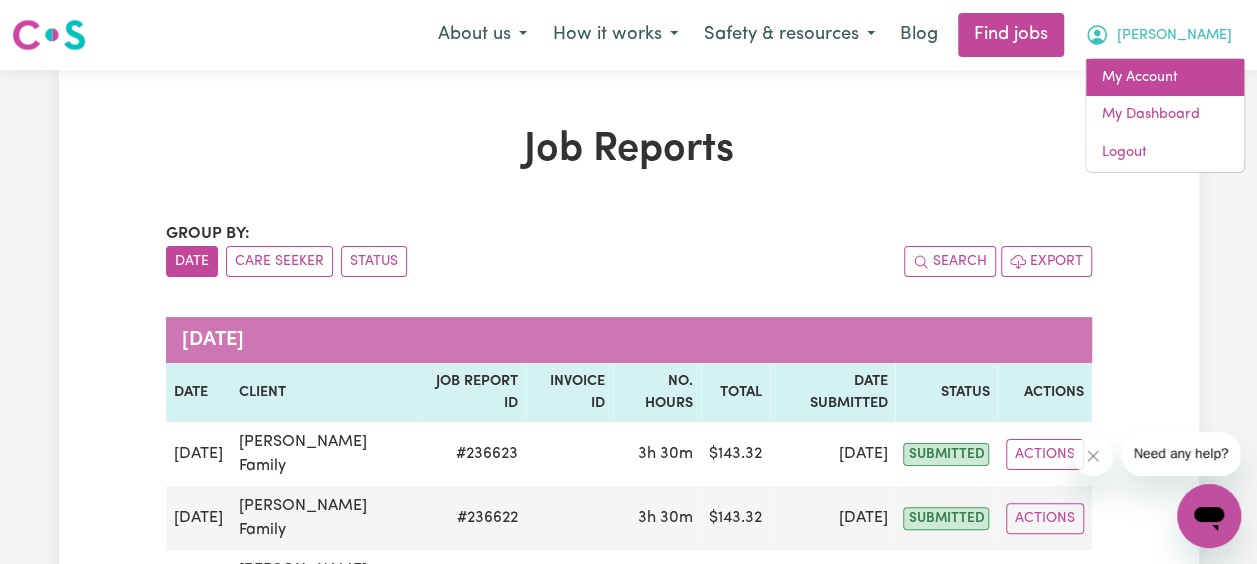 click on "My Account" at bounding box center [1165, 78] 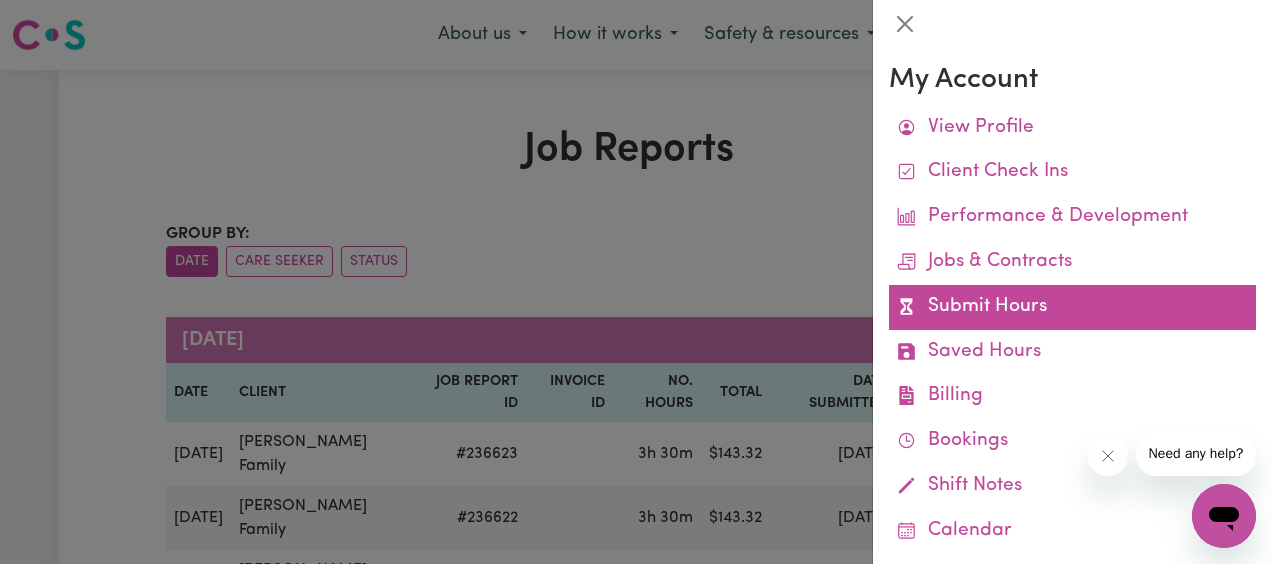 click on "Submit Hours" at bounding box center [1072, 307] 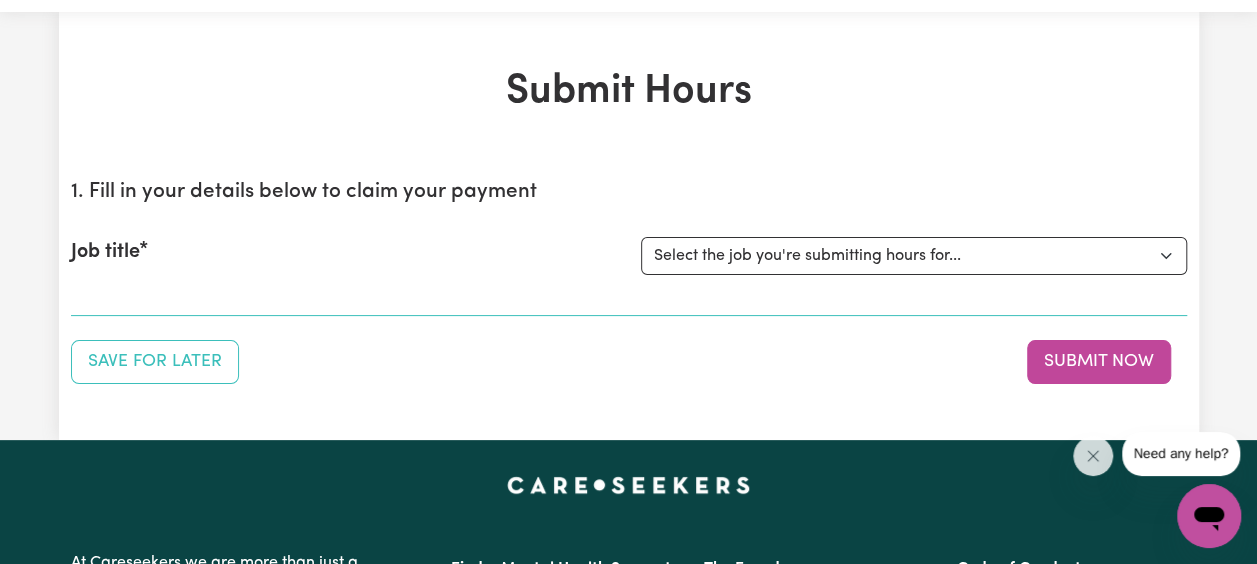 scroll, scrollTop: 59, scrollLeft: 0, axis: vertical 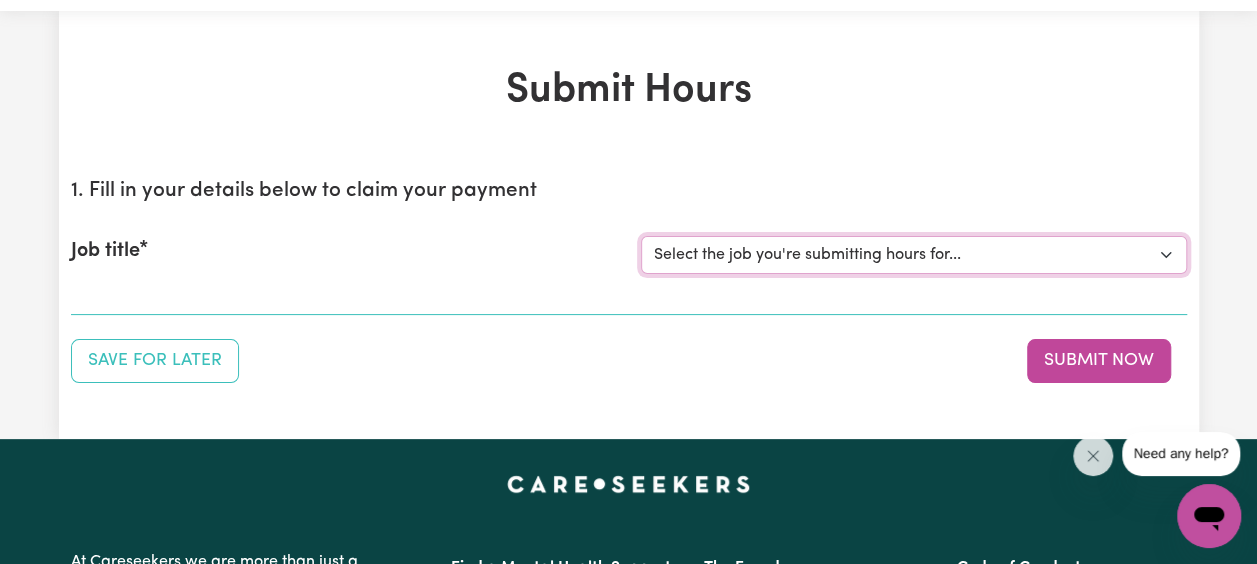 click on "Select the job you're submitting hours for... [[PERSON_NAME] Family] [DEMOGRAPHIC_DATA] Support Worker Needed In [GEOGRAPHIC_DATA], [GEOGRAPHIC_DATA]" at bounding box center (914, 255) 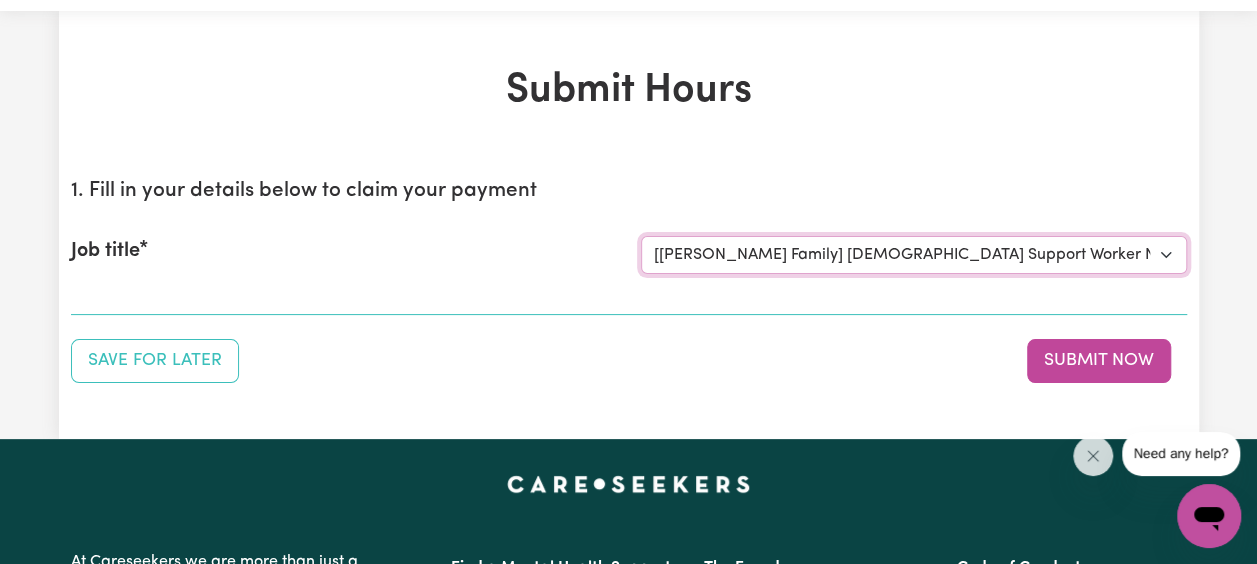 click on "Select the job you're submitting hours for... [[PERSON_NAME] Family] [DEMOGRAPHIC_DATA] Support Worker Needed In [GEOGRAPHIC_DATA], [GEOGRAPHIC_DATA]" at bounding box center [914, 255] 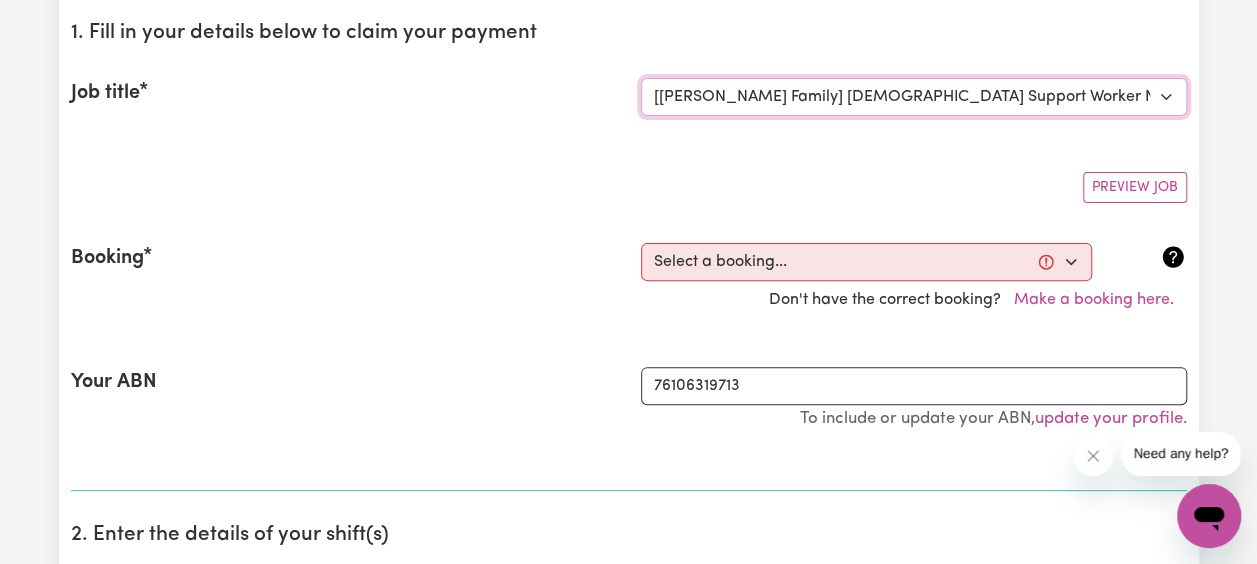 scroll, scrollTop: 282, scrollLeft: 0, axis: vertical 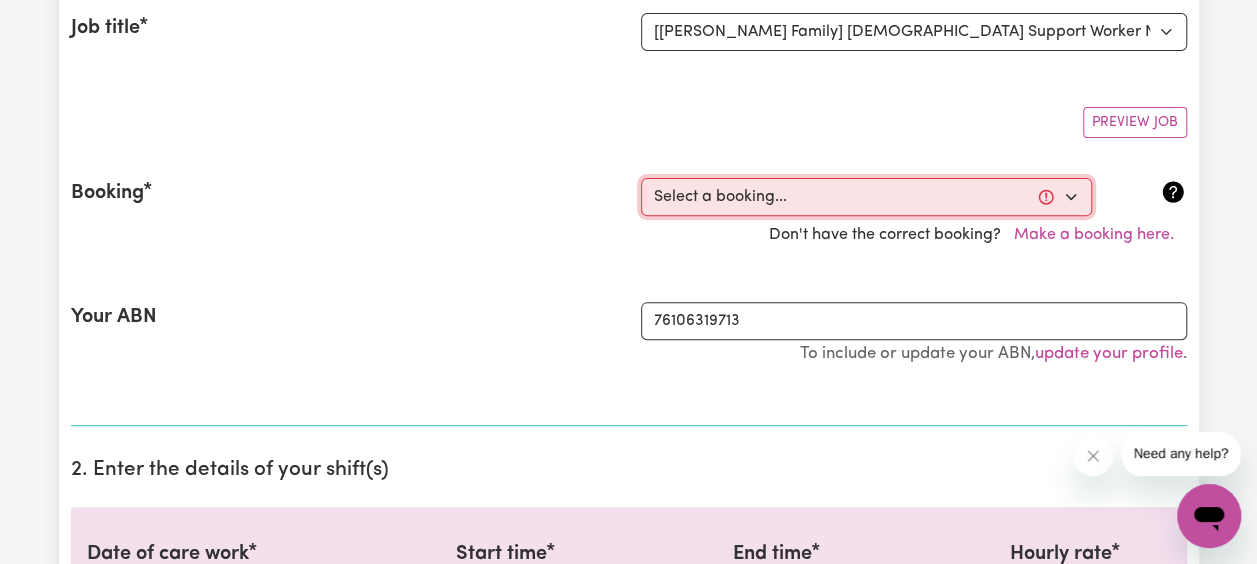 click on "Select a booking... [DATE] 04:00pm to 06:00pm (ONE-OFF) [DATE] 04:00pm to 06:00pm (ONE-OFF) [DATE] 04:00pm to 06:00pm (ONE-OFF) [DATE] 04:00pm to 06:00pm (ONE-OFF) [DATE] 04:00pm to 06:00pm (ONE-OFF) [DATE] 03:30pm to 06:00pm (ONE-OFF) [DATE] 03:30pm to 06:00pm (ONE-OFF) [DATE] 03:30pm to 06:00pm (ONE-OFF) [DATE] 04:00pm to 06:00pm (ONE-OFF) [DATE] 04:00pm to 06:00pm (ONE-OFF) [DATE] 02:30pm to 06:30pm (ONE-OFF) [DATE] 02:30pm to 06:30pm (ONE-OFF) [DATE] 04:00pm to 06:00pm (ONE-OFF) [DATE] 04:00pm to 06:00pm (ONE-OFF) [DATE] 04:00pm to 06:00pm (ONE-OFF)" at bounding box center (866, 197) 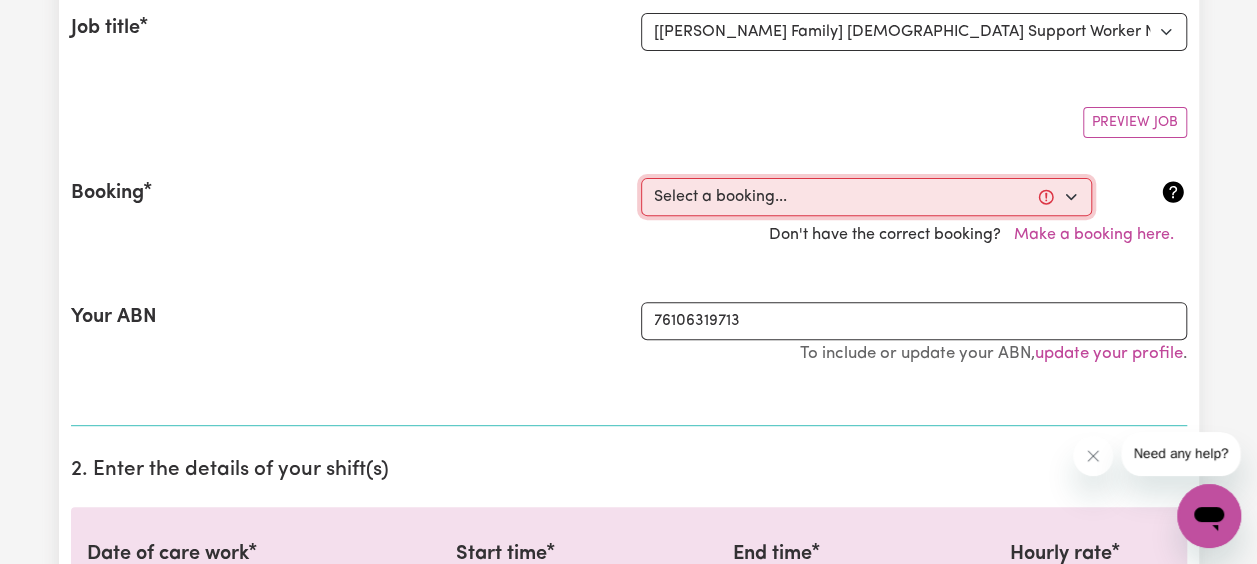select on "333571" 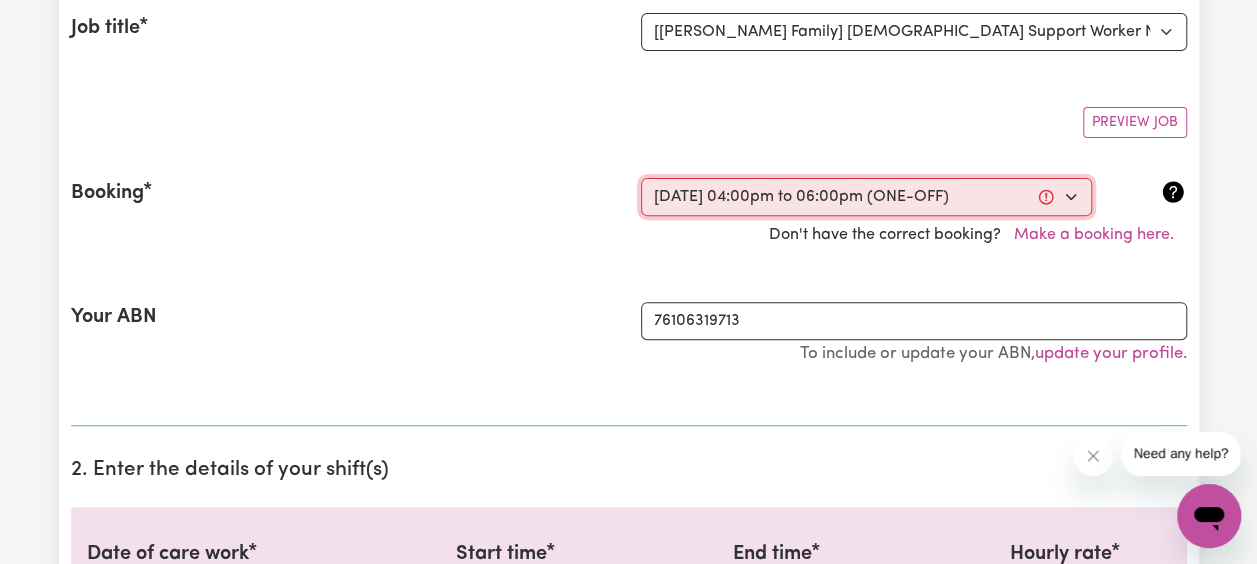 click on "Select a booking... [DATE] 04:00pm to 06:00pm (ONE-OFF) [DATE] 04:00pm to 06:00pm (ONE-OFF) [DATE] 04:00pm to 06:00pm (ONE-OFF) [DATE] 04:00pm to 06:00pm (ONE-OFF) [DATE] 04:00pm to 06:00pm (ONE-OFF) [DATE] 03:30pm to 06:00pm (ONE-OFF) [DATE] 03:30pm to 06:00pm (ONE-OFF) [DATE] 03:30pm to 06:00pm (ONE-OFF) [DATE] 04:00pm to 06:00pm (ONE-OFF) [DATE] 04:00pm to 06:00pm (ONE-OFF) [DATE] 02:30pm to 06:30pm (ONE-OFF) [DATE] 02:30pm to 06:30pm (ONE-OFF) [DATE] 04:00pm to 06:00pm (ONE-OFF) [DATE] 04:00pm to 06:00pm (ONE-OFF) [DATE] 04:00pm to 06:00pm (ONE-OFF)" at bounding box center [866, 197] 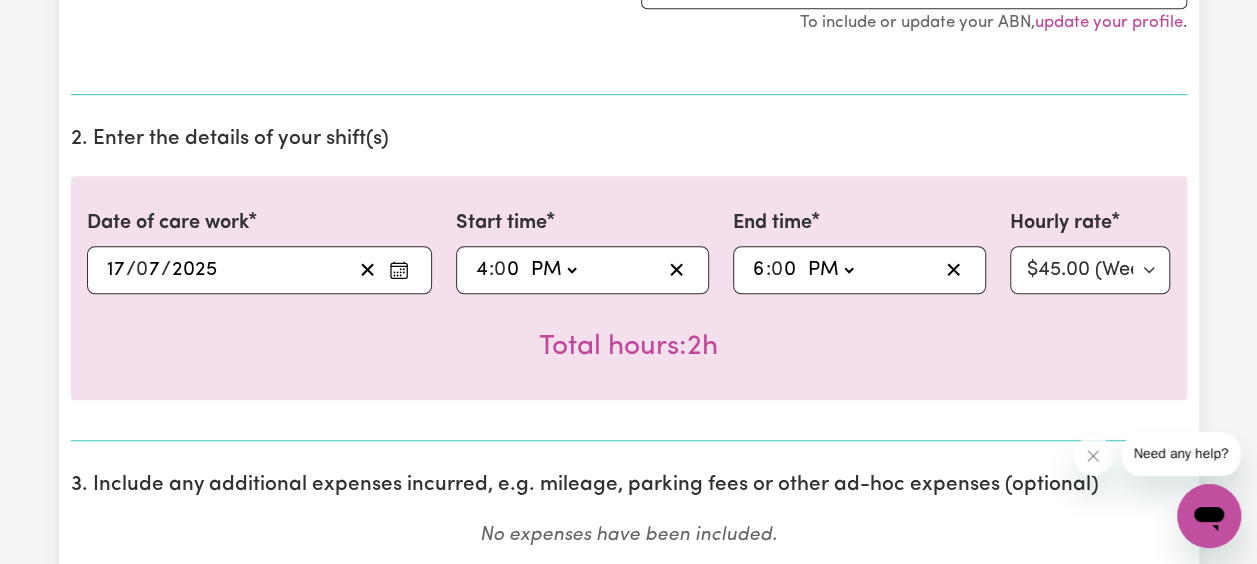 scroll, scrollTop: 614, scrollLeft: 0, axis: vertical 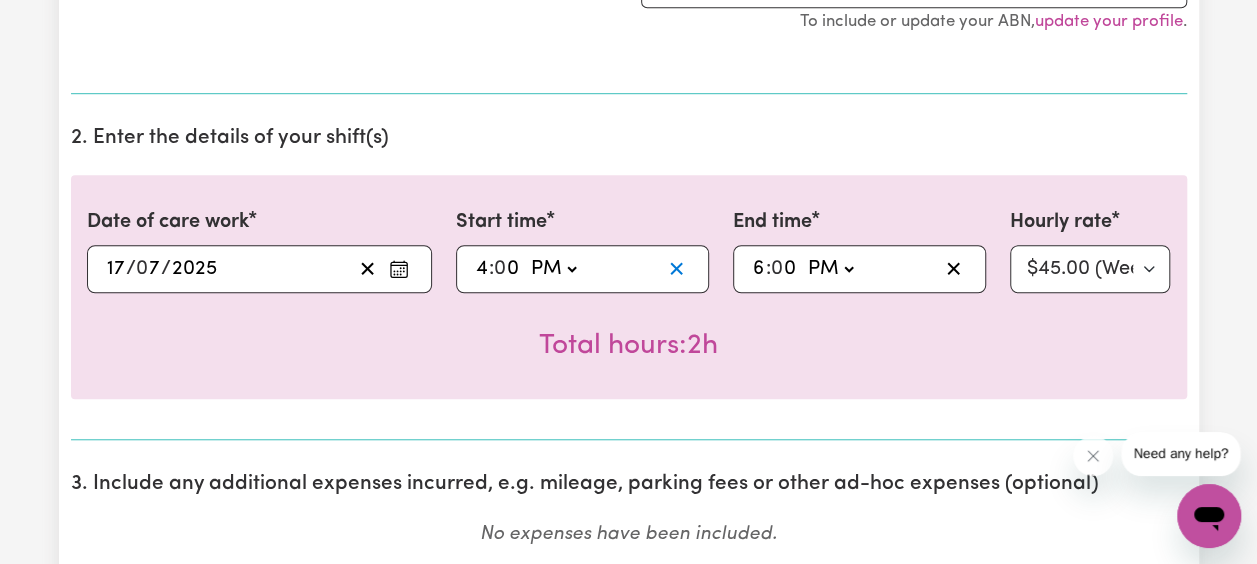 click 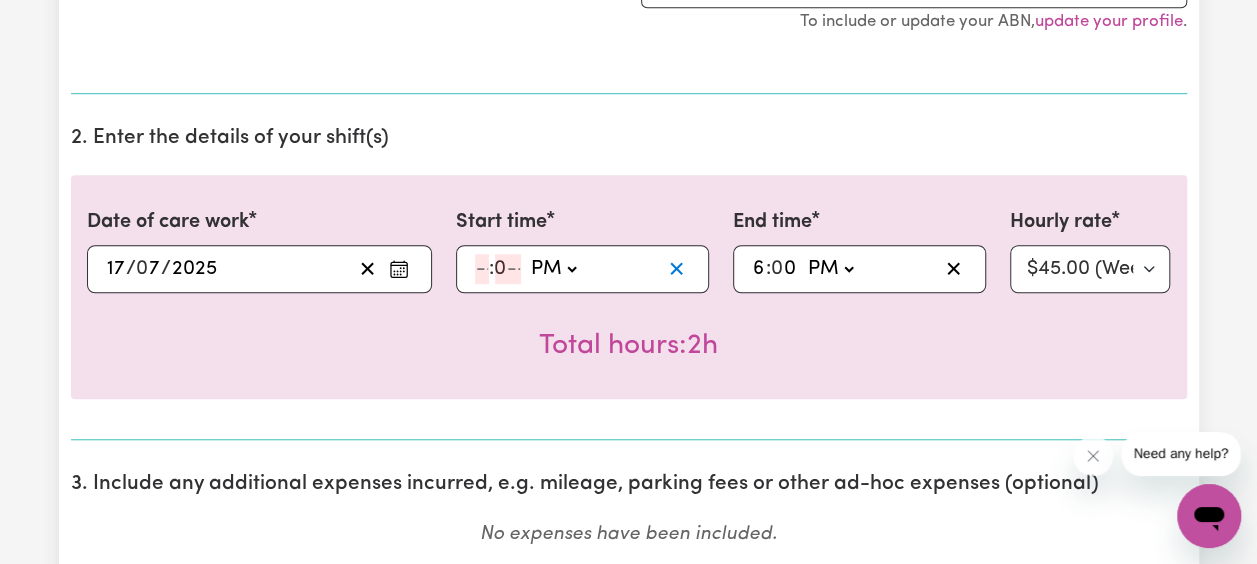 select 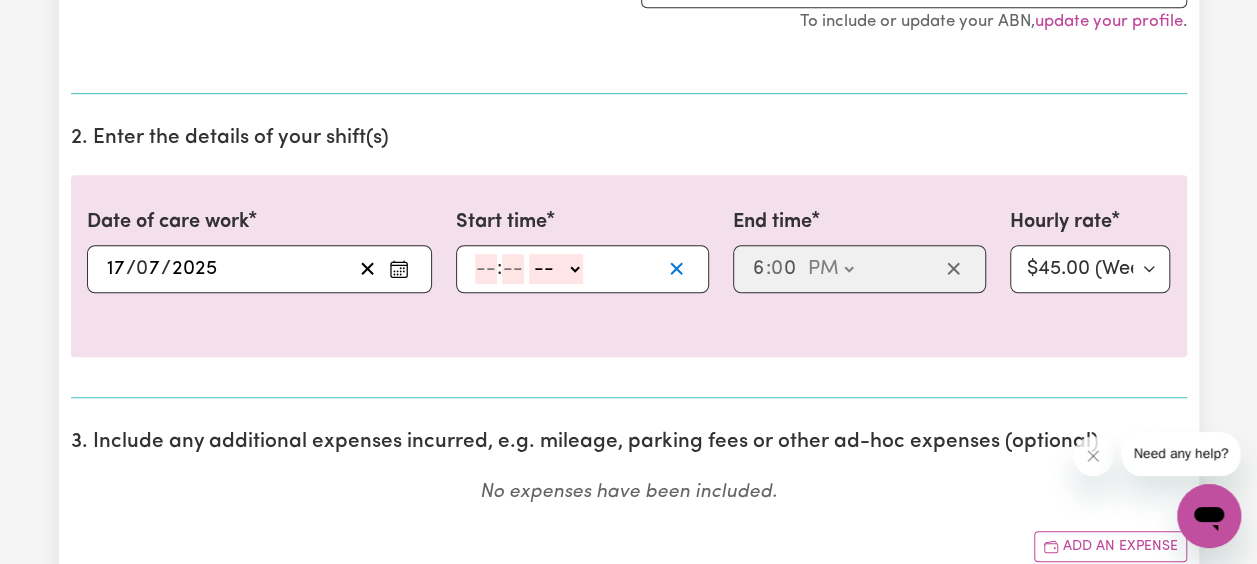 type 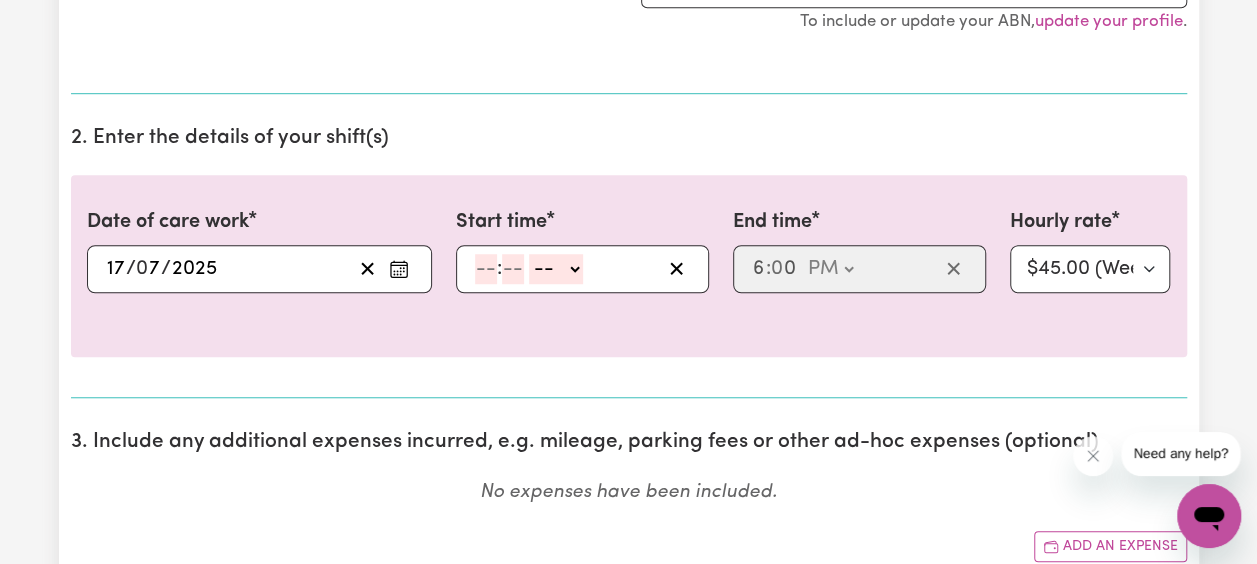 click 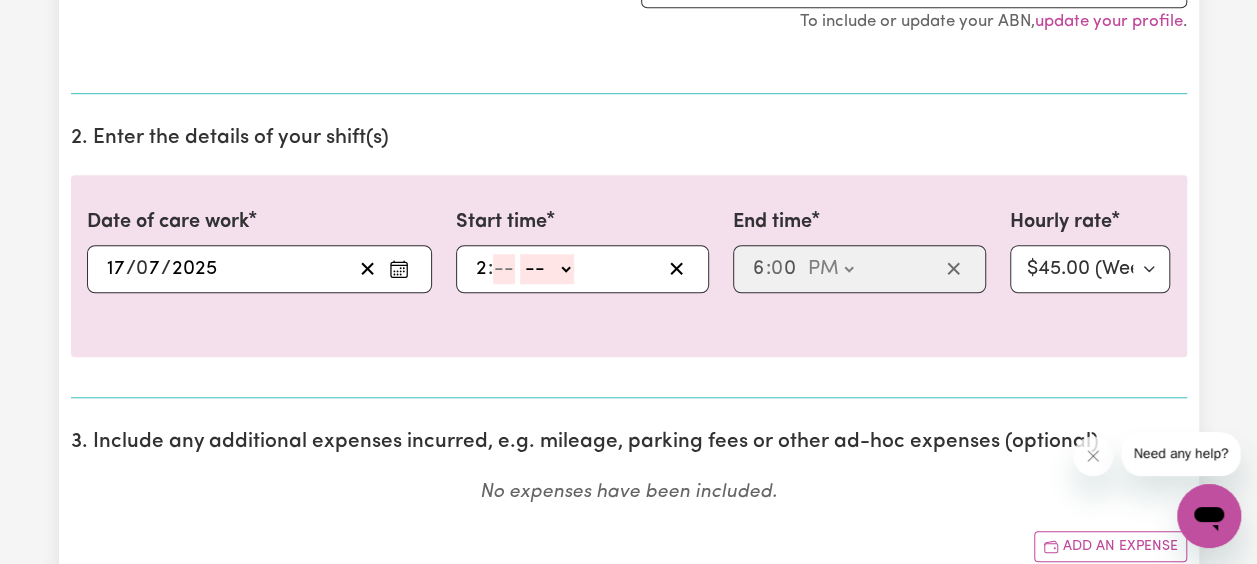 type on "2" 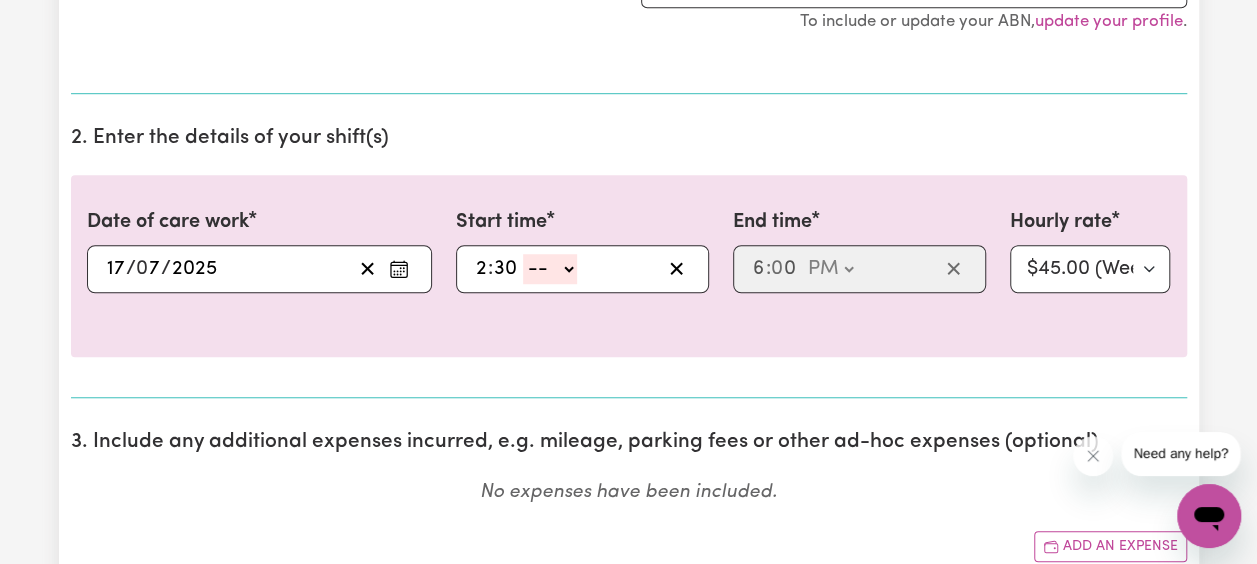 type on "30" 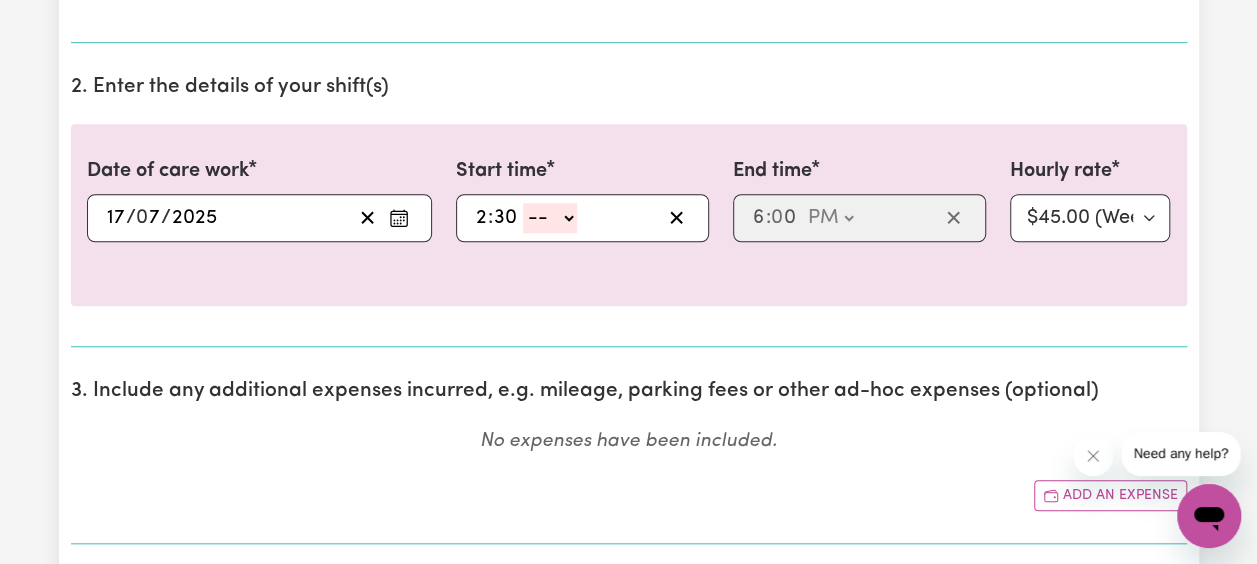 scroll, scrollTop: 666, scrollLeft: 0, axis: vertical 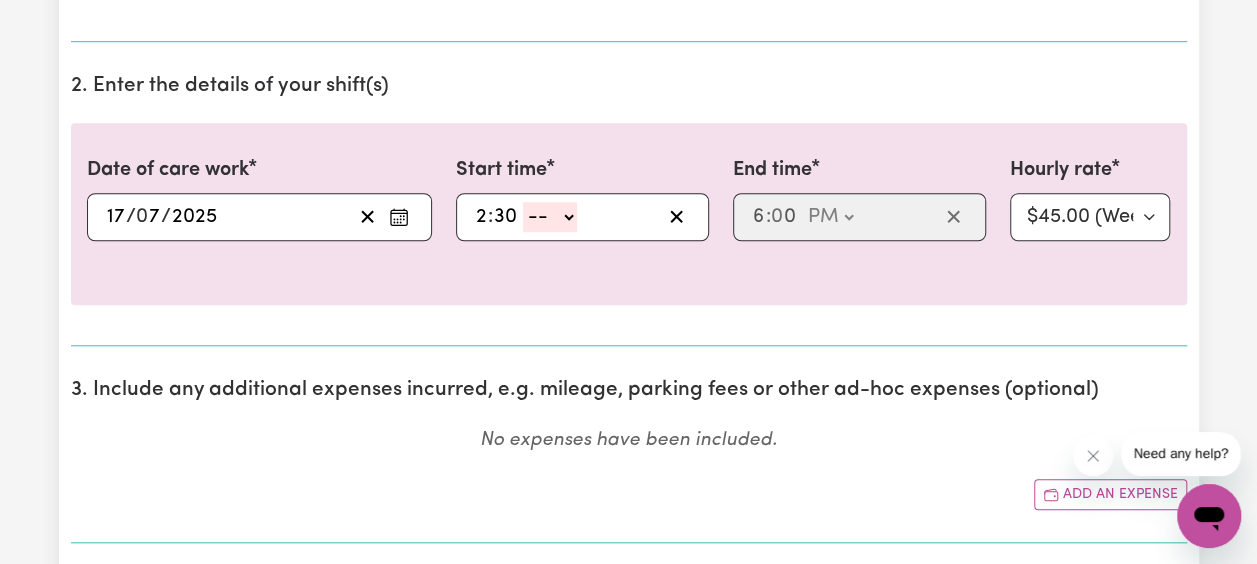 click on "-- AM PM" 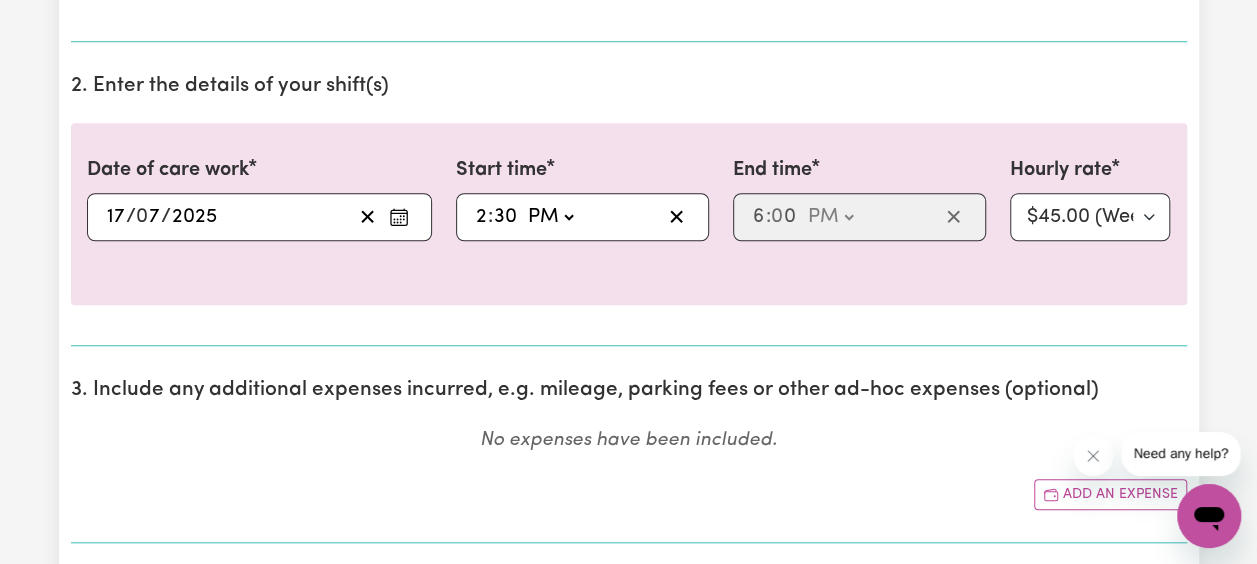 click on "-- AM PM" 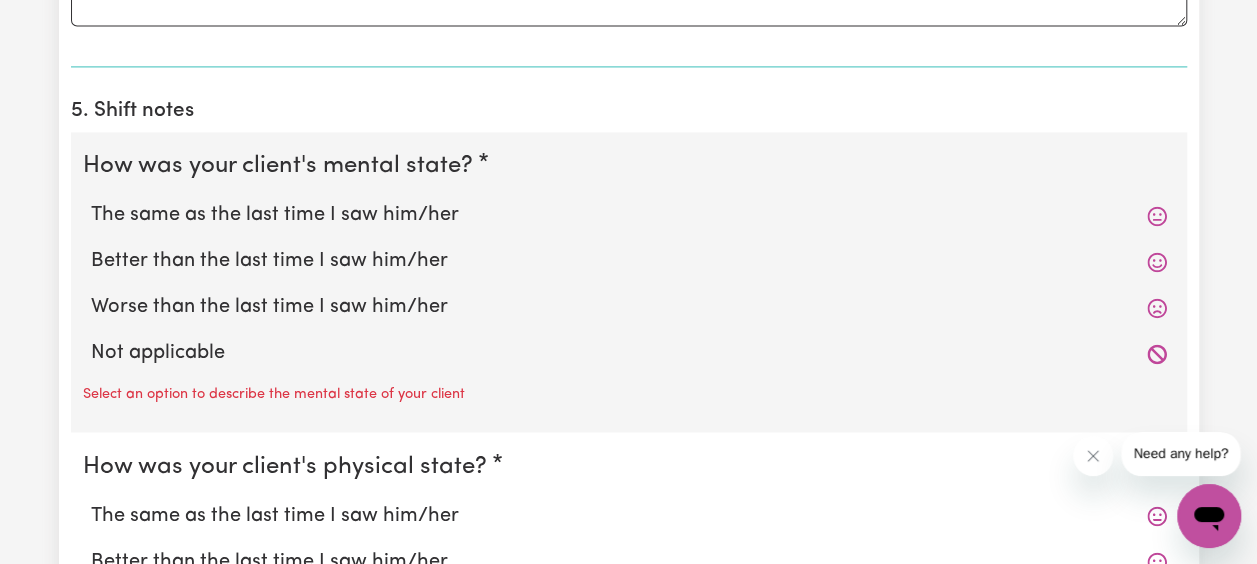 scroll, scrollTop: 1465, scrollLeft: 0, axis: vertical 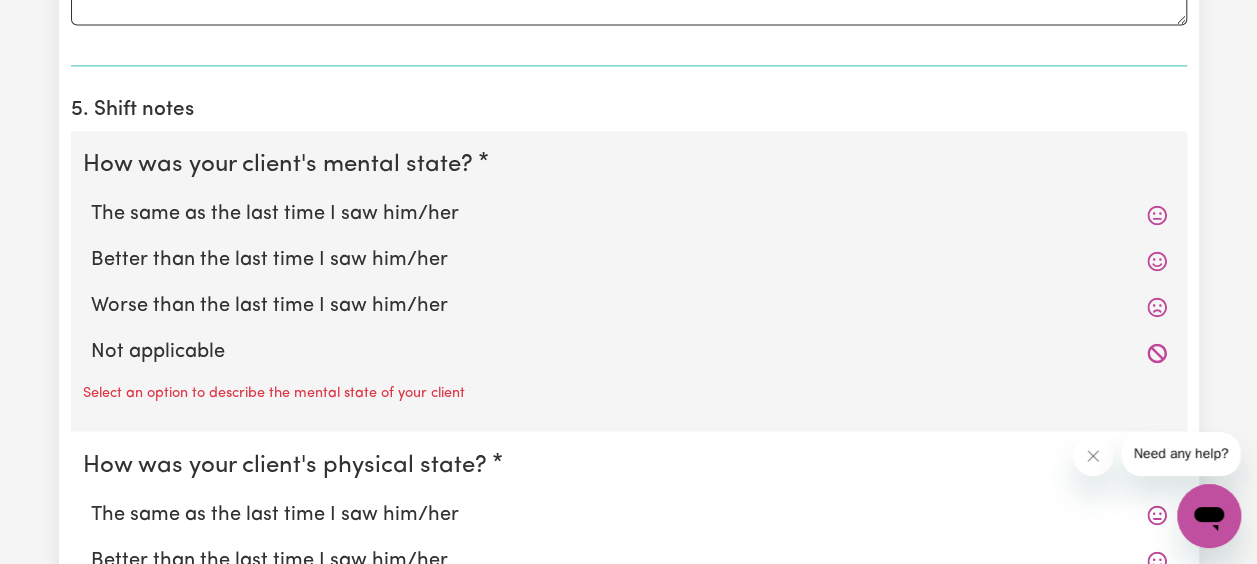click on "The same as the last time I saw him/her" at bounding box center (629, 214) 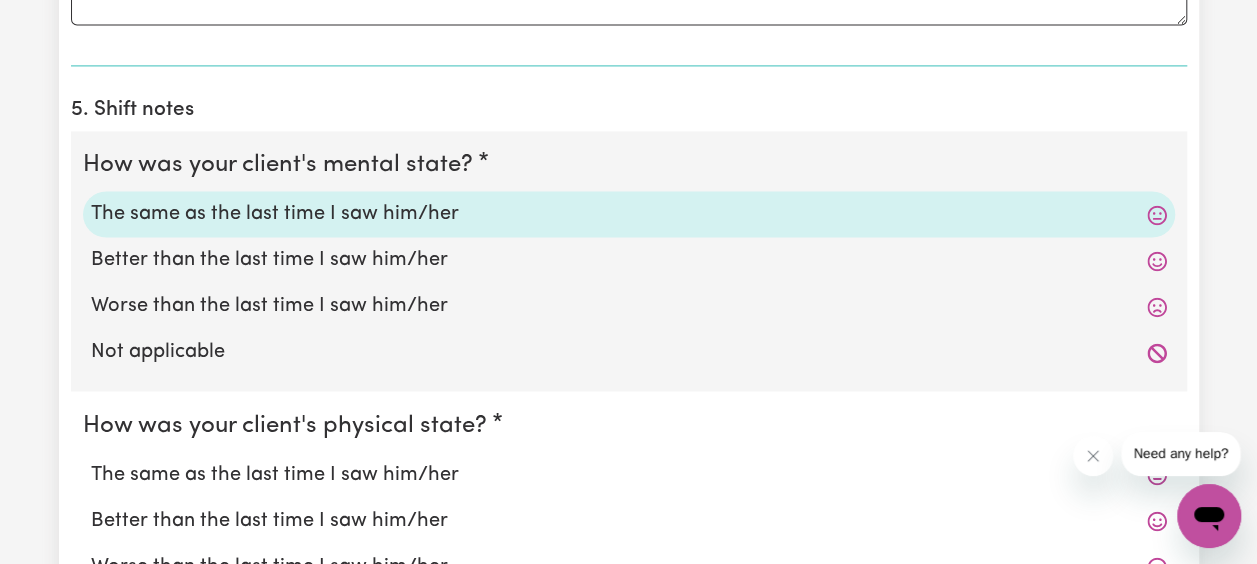 click on "The same as the last time I saw him/her" at bounding box center [629, 474] 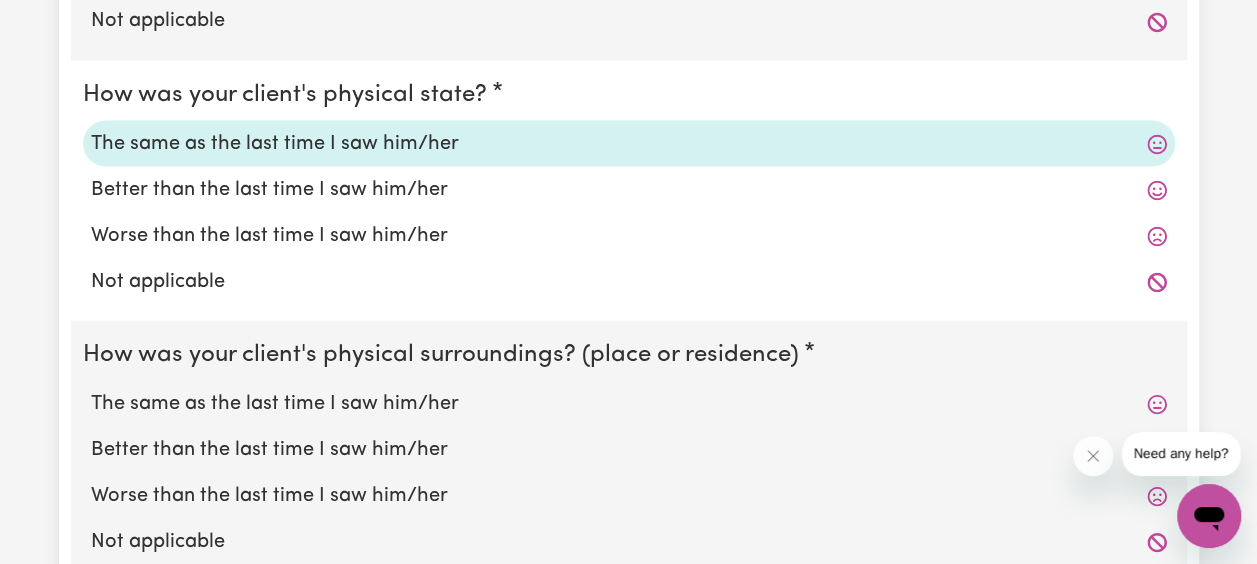 scroll, scrollTop: 1798, scrollLeft: 0, axis: vertical 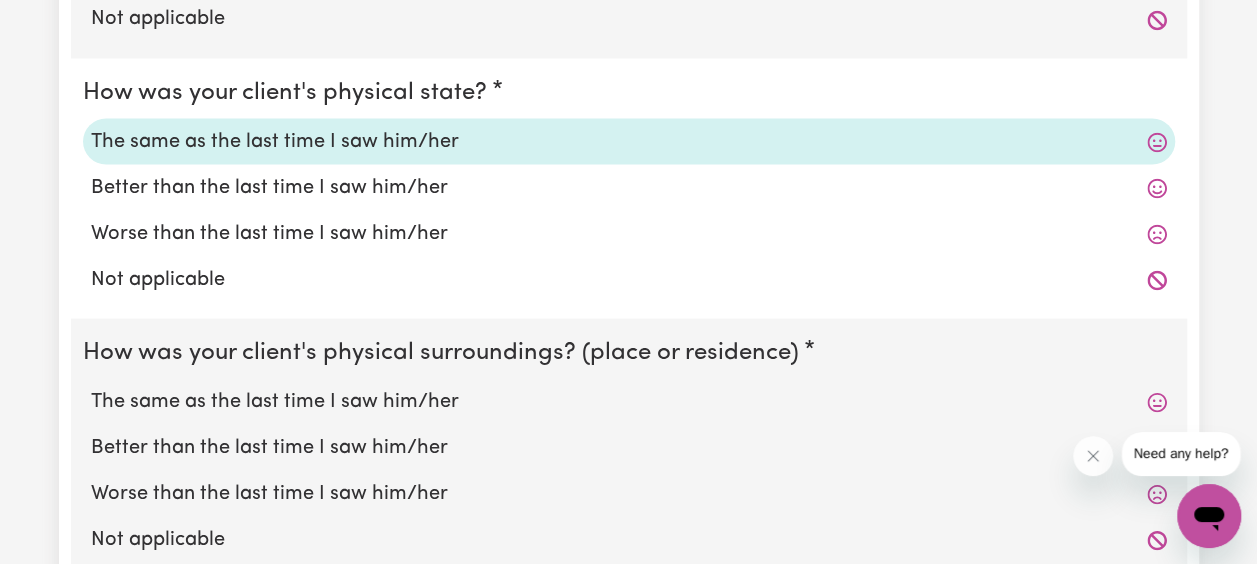 click on "The same as the last time I saw him/her" at bounding box center [629, 401] 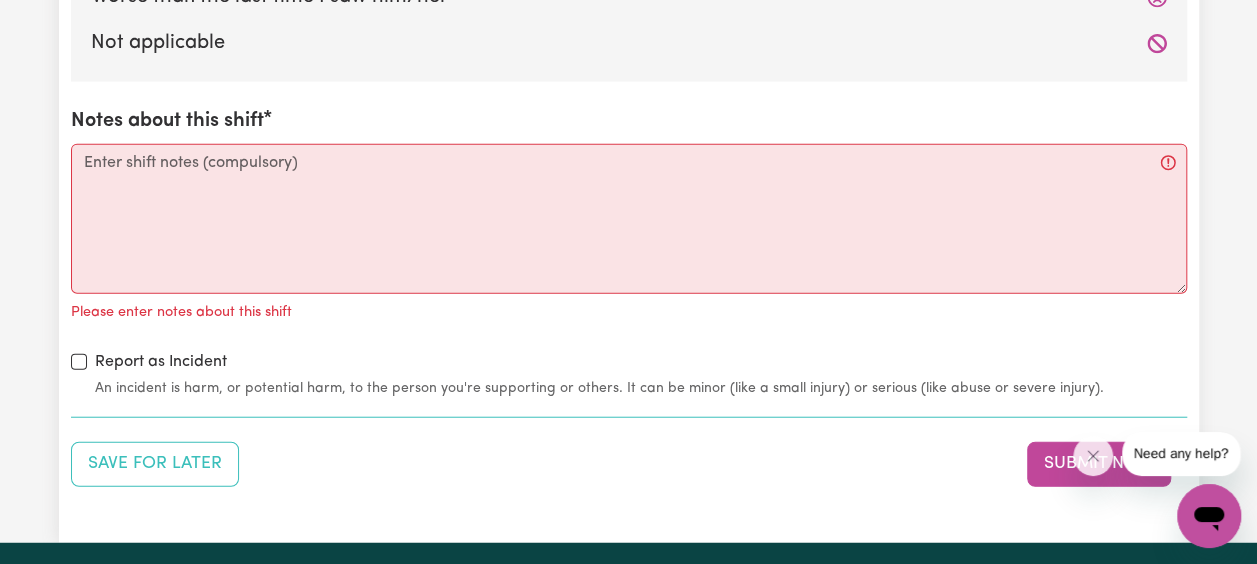 scroll, scrollTop: 2293, scrollLeft: 0, axis: vertical 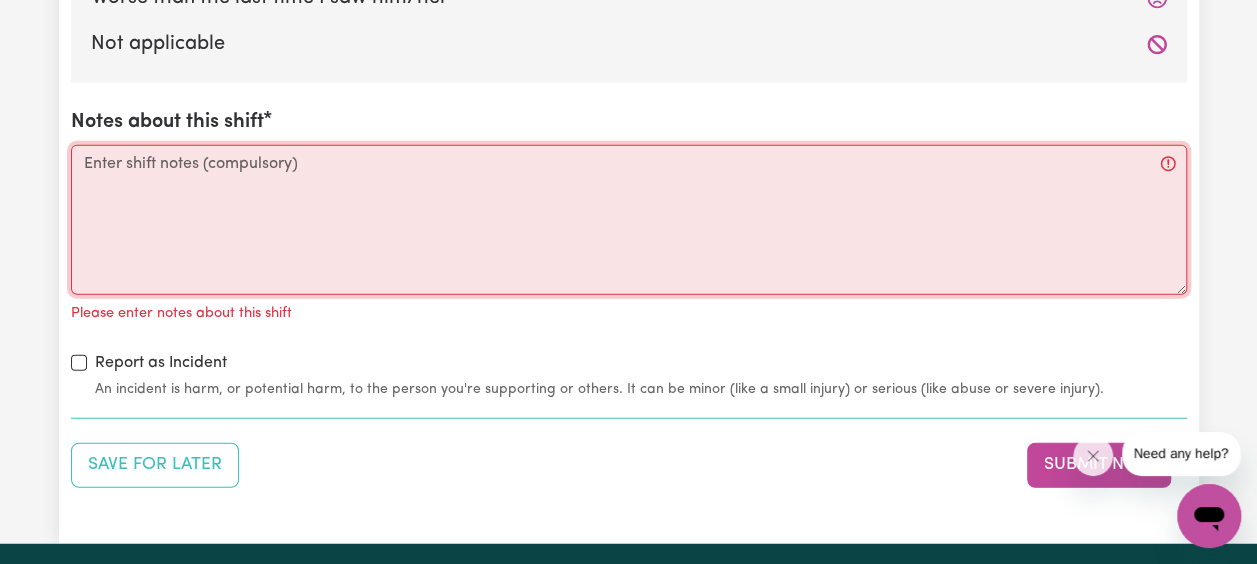click on "Notes about this shift" at bounding box center (629, 220) 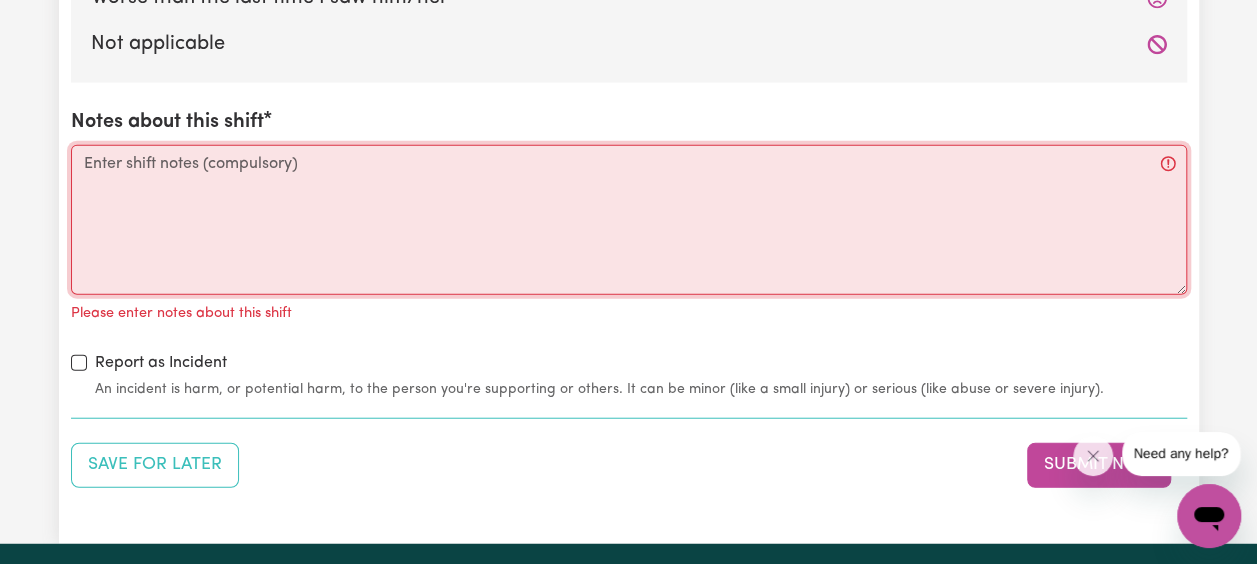 paste on "[DATE], [PERSON_NAME] and I had a wonderful day. We spent about an hour and a half in the backyard, playing and doing some exercises to help strengthen his abdominal muscles. Afterwards, he had his meal, and we engaged in some activities on the tablet. He then relaxed while watching his favorite cartoon. [PERSON_NAME]'s grandmother was present the entire time." 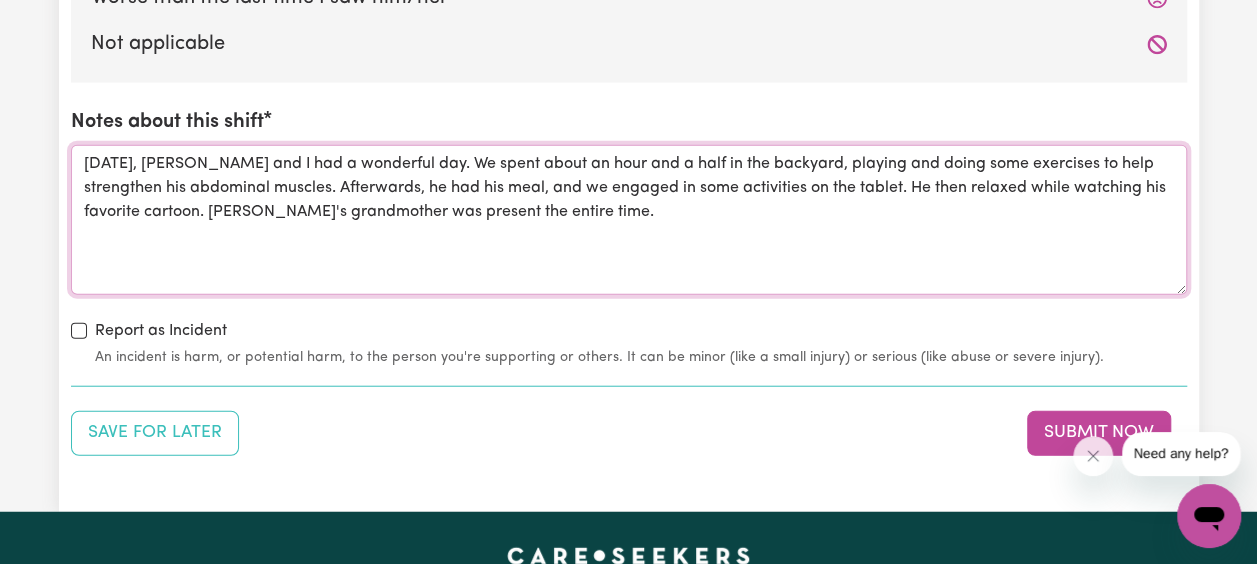 click on "[DATE], [PERSON_NAME] and I had a wonderful day. We spent about an hour and a half in the backyard, playing and doing some exercises to help strengthen his abdominal muscles. Afterwards, he had his meal, and we engaged in some activities on the tablet. He then relaxed while watching his favorite cartoon. [PERSON_NAME]'s grandmother was present the entire time." at bounding box center [629, 220] 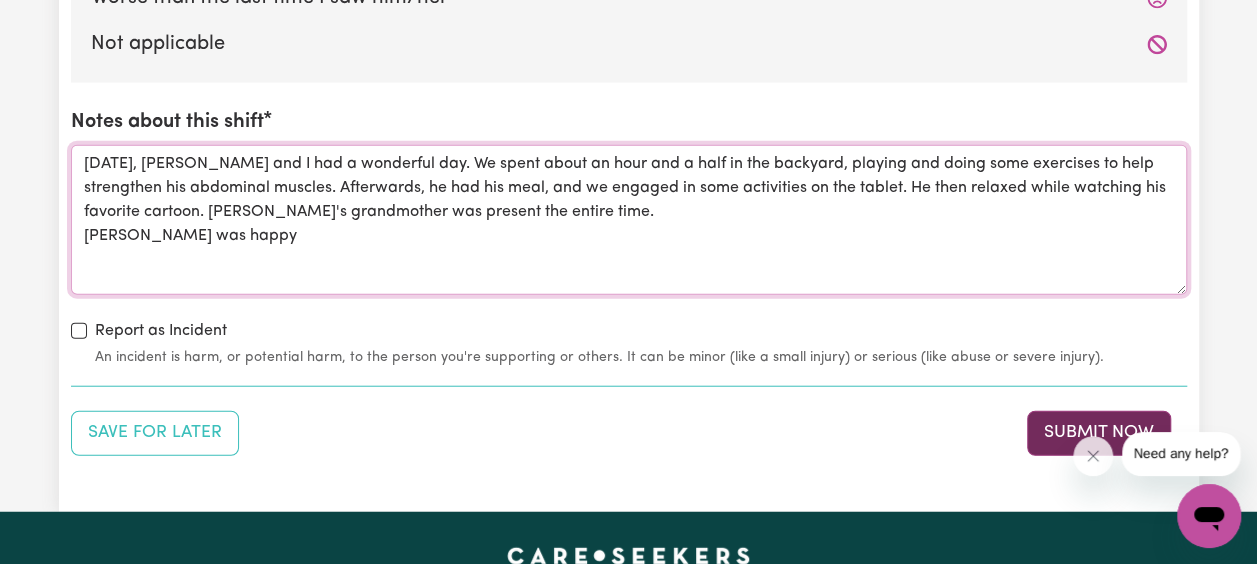 type on "[DATE], [PERSON_NAME] and I had a wonderful day. We spent about an hour and a half in the backyard, playing and doing some exercises to help strengthen his abdominal muscles. Afterwards, he had his meal, and we engaged in some activities on the tablet. He then relaxed while watching his favorite cartoon. [PERSON_NAME]'s grandmother was present the entire time.
[PERSON_NAME] was happy" 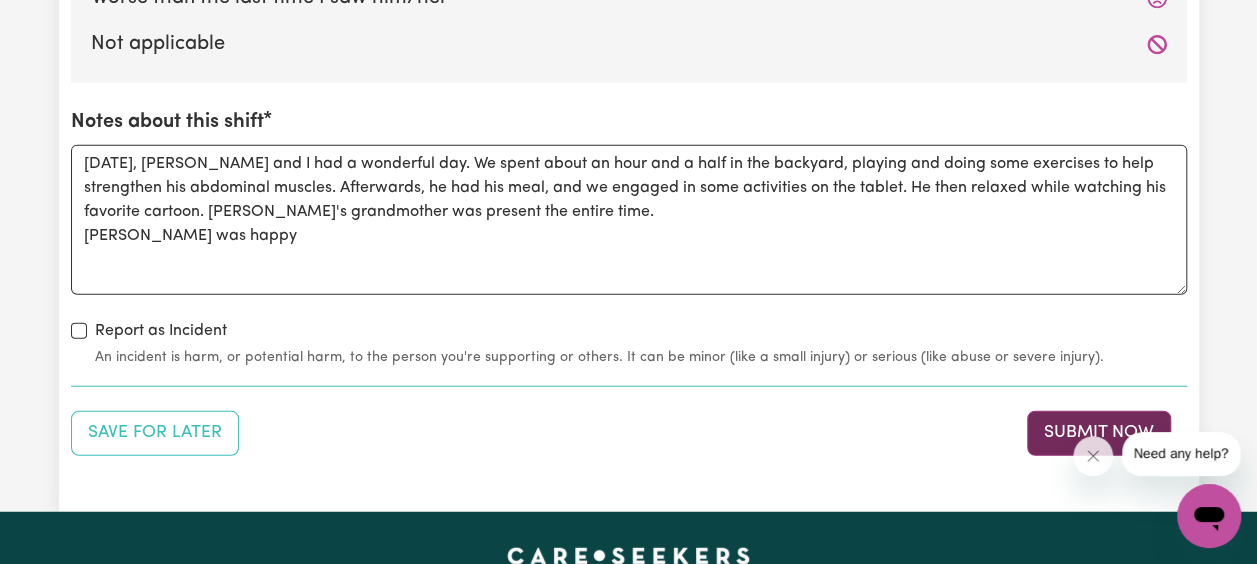 click on "Submit Now" at bounding box center (1099, 433) 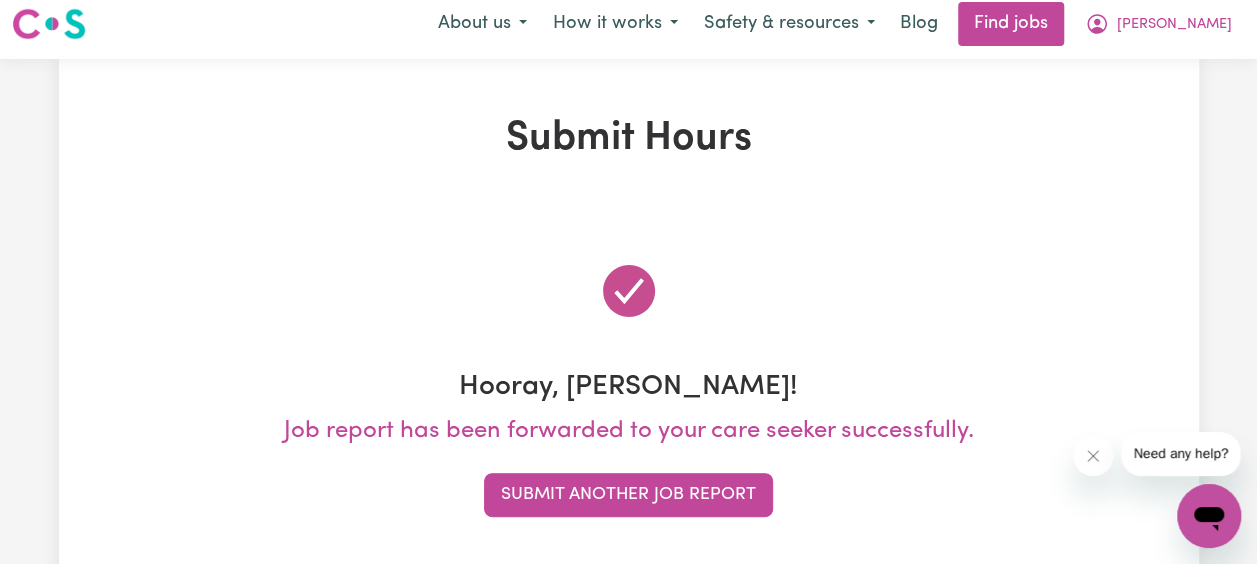 scroll, scrollTop: 0, scrollLeft: 0, axis: both 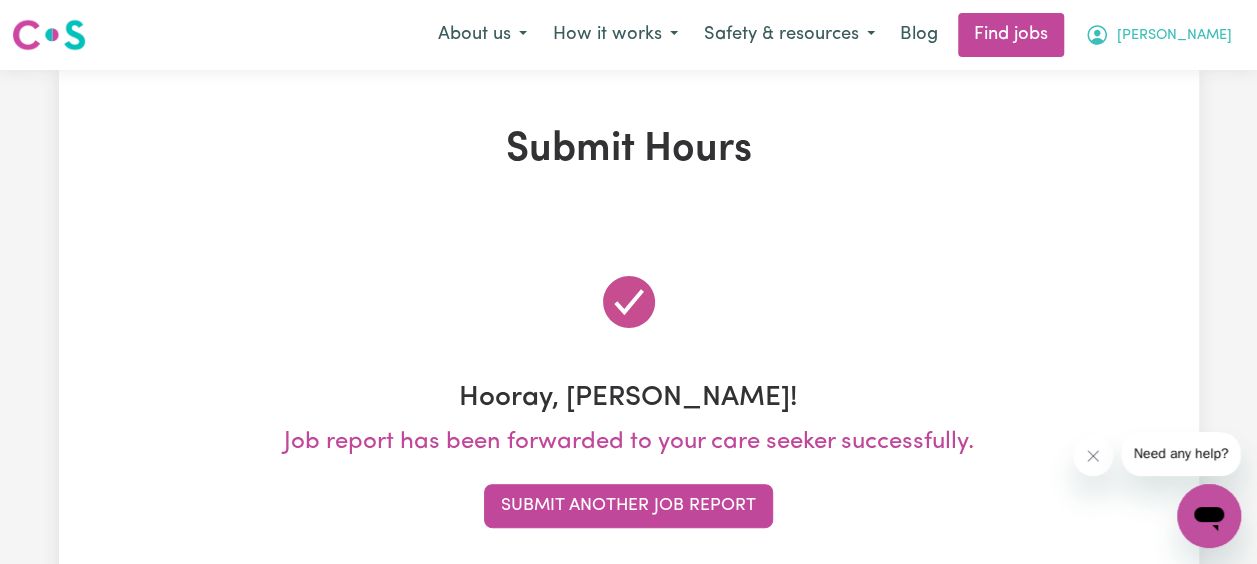 click on "[PERSON_NAME]" at bounding box center (1174, 36) 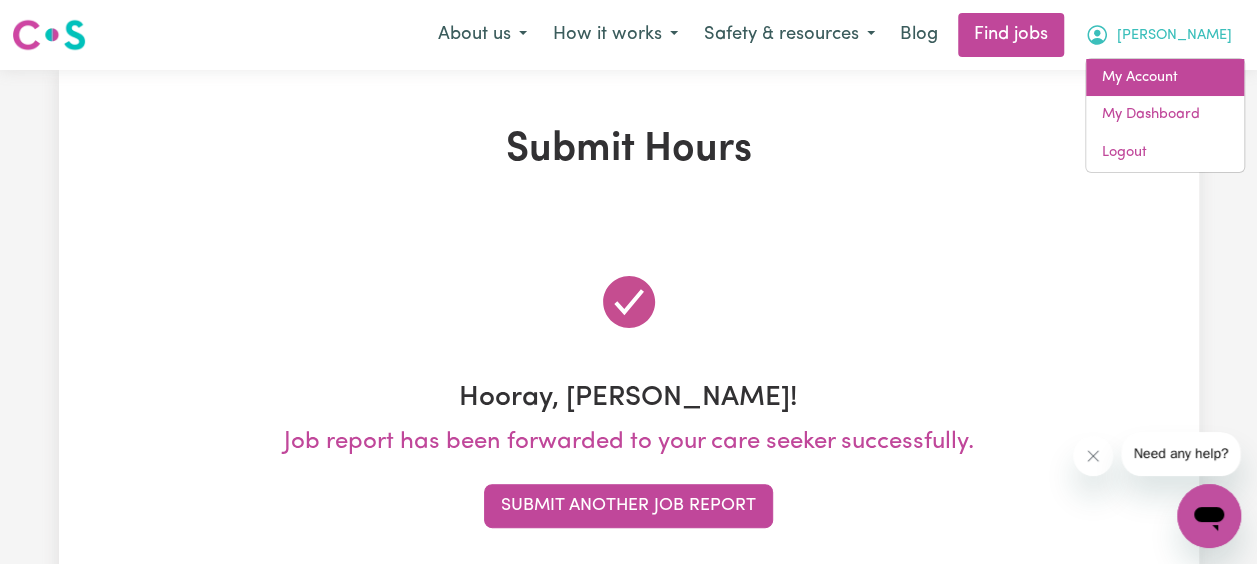 click on "My Account" at bounding box center (1165, 78) 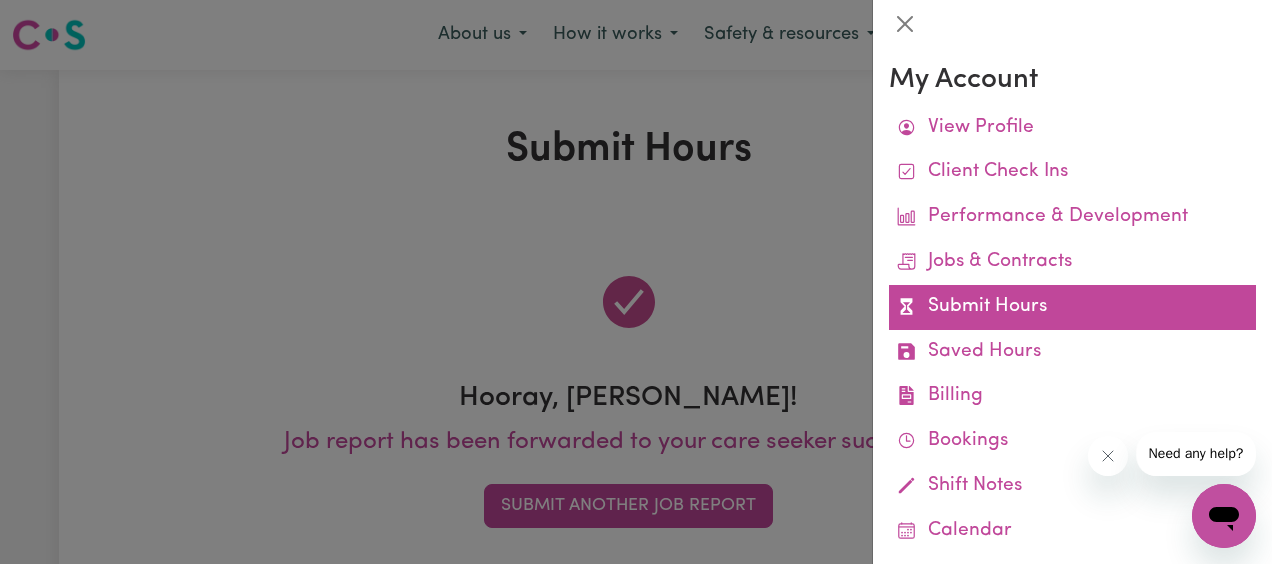 click on "Submit Hours" at bounding box center [1072, 307] 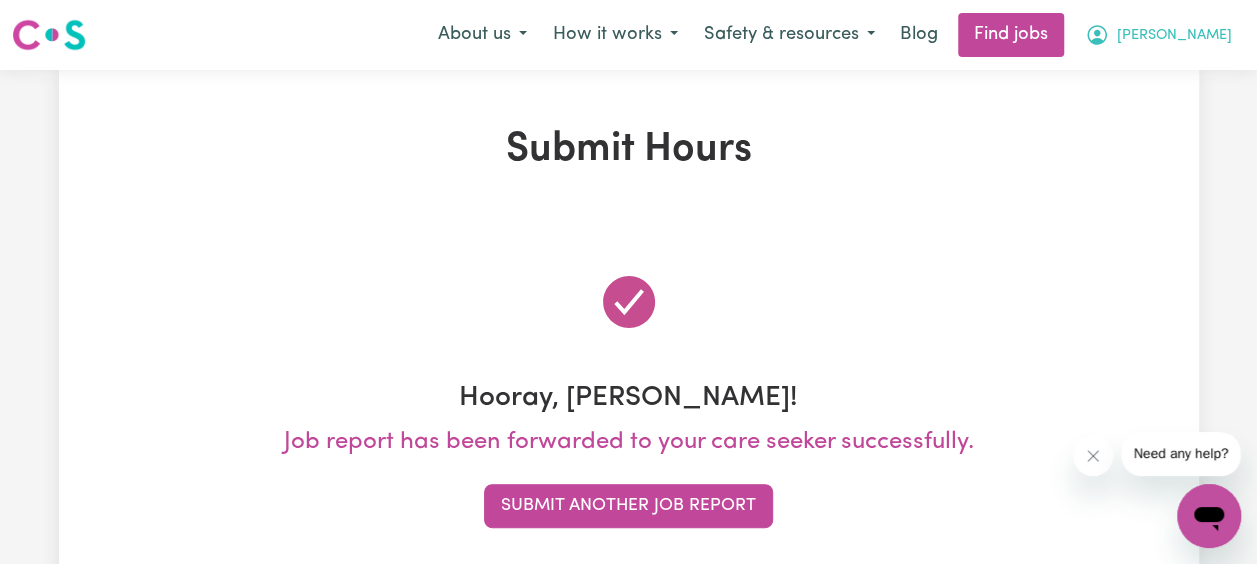 click on "[PERSON_NAME]" at bounding box center (1174, 36) 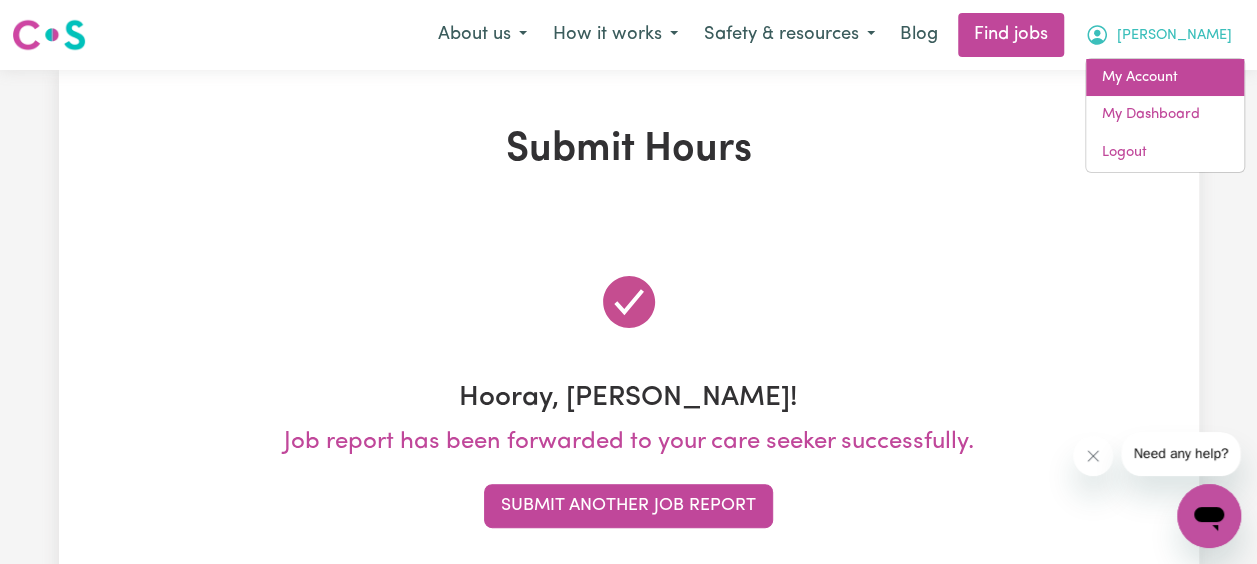 click on "My Account" at bounding box center (1165, 78) 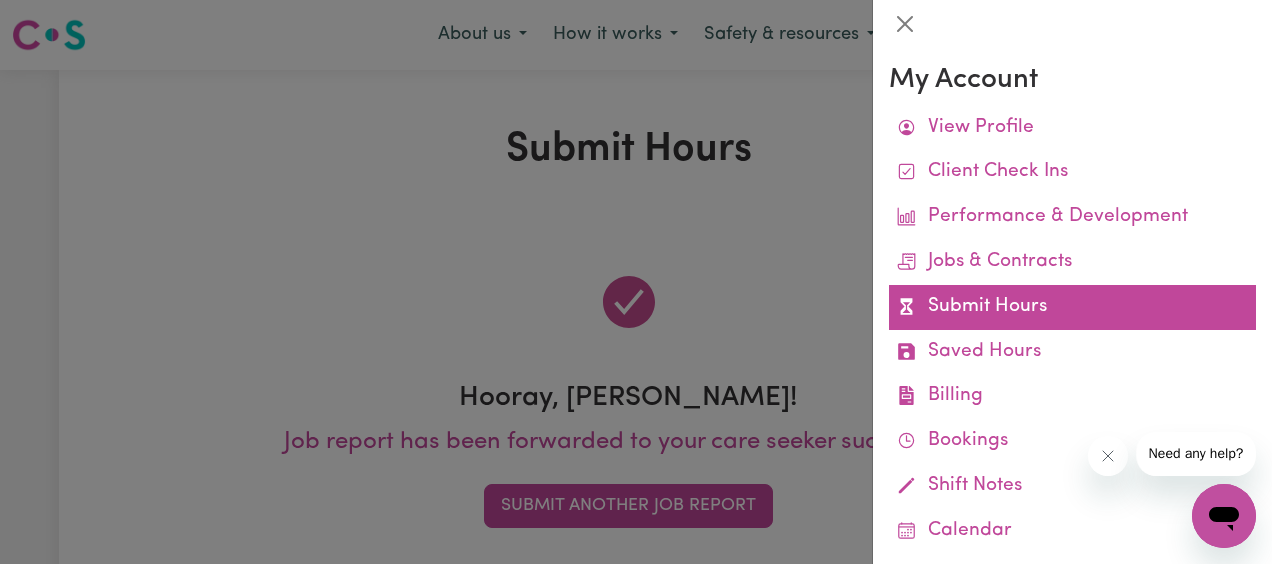 click on "Submit Hours" at bounding box center [1072, 307] 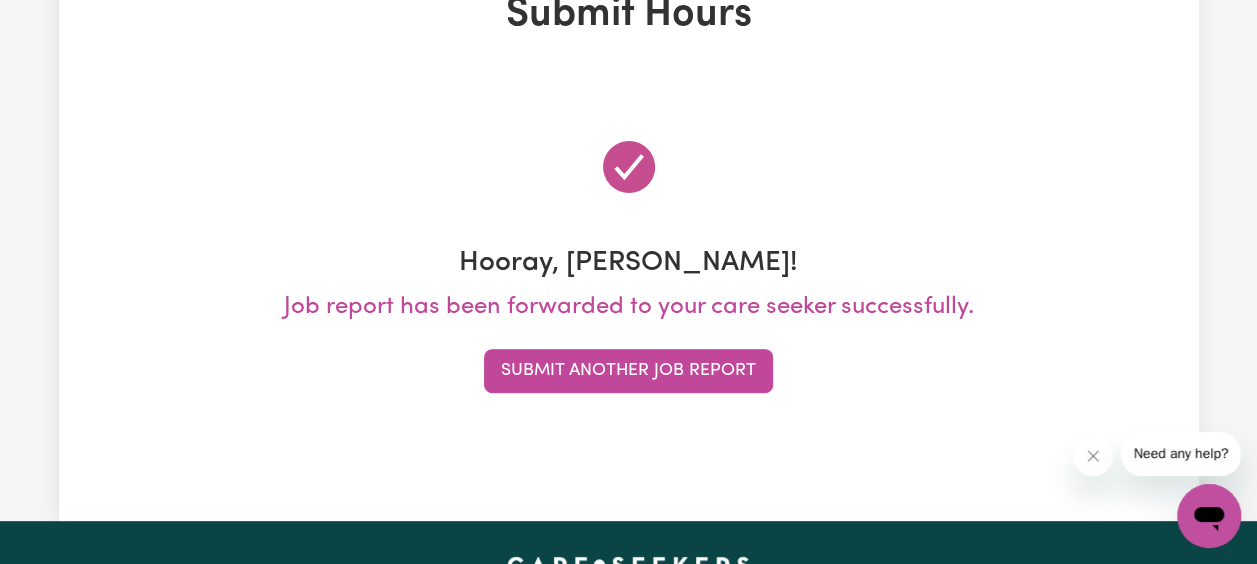 scroll, scrollTop: 136, scrollLeft: 0, axis: vertical 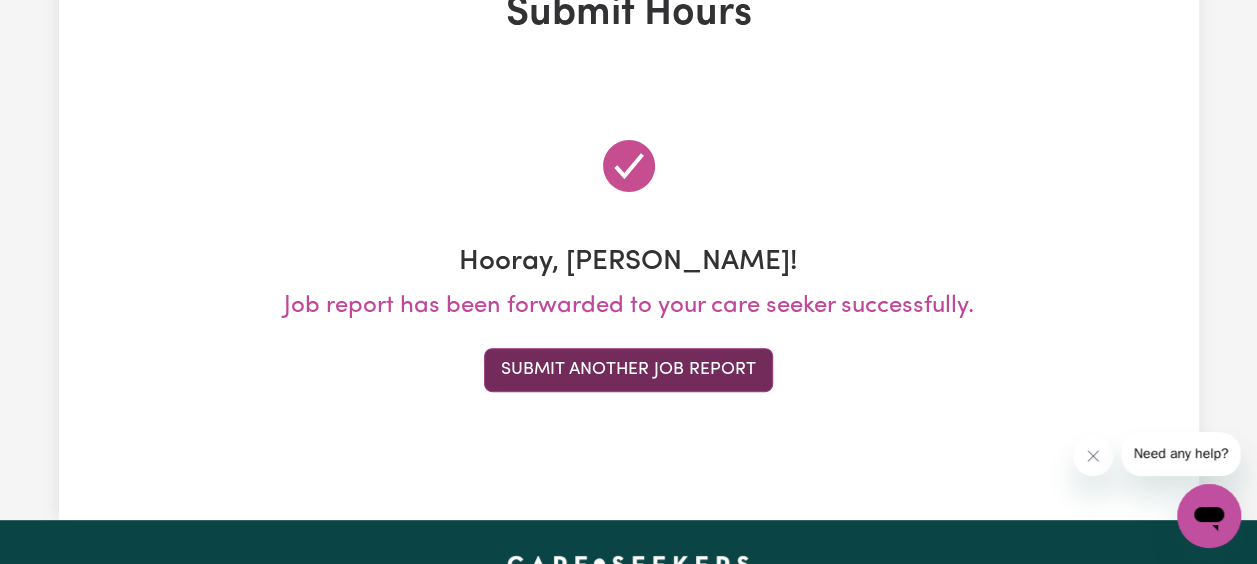 click on "Submit Another Job Report" at bounding box center [628, 370] 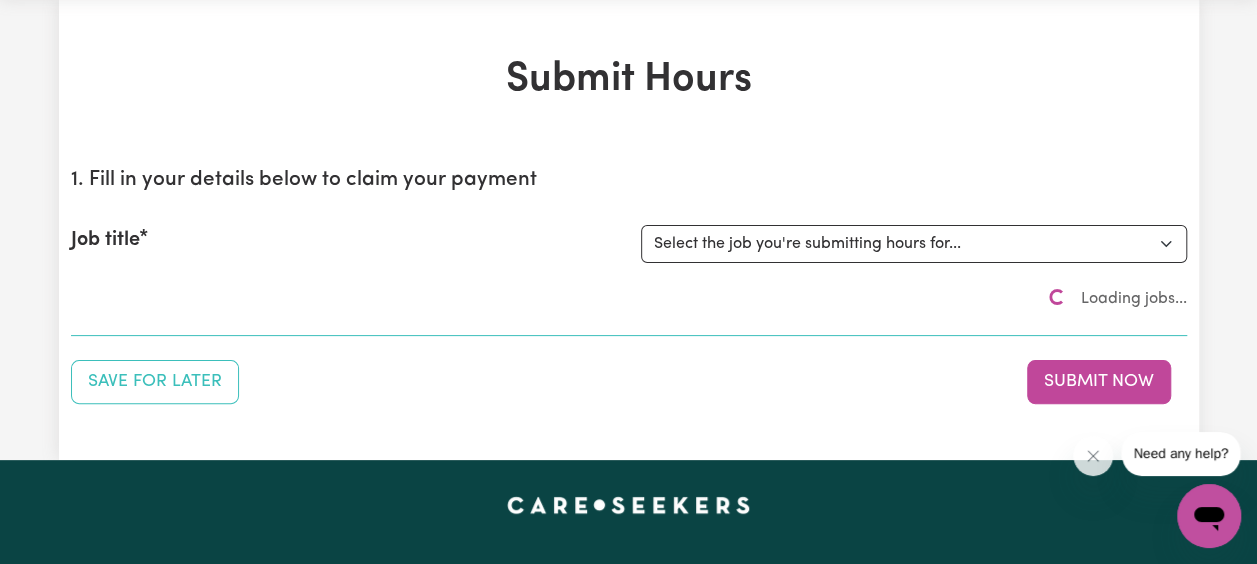 scroll, scrollTop: 0, scrollLeft: 0, axis: both 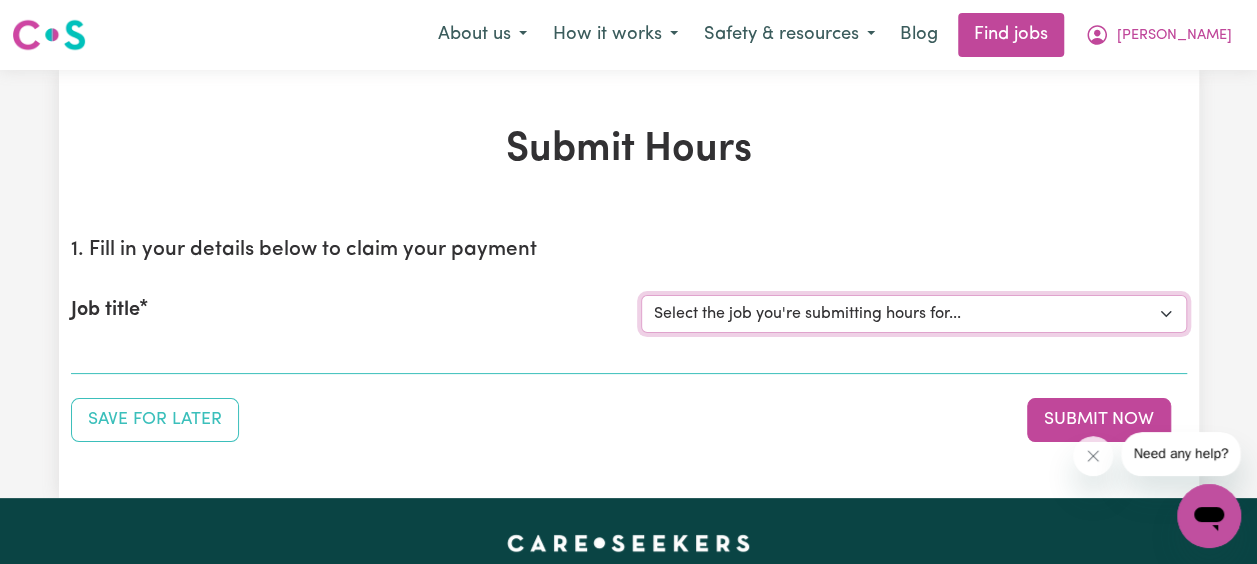 click on "Select the job you're submitting hours for... [[PERSON_NAME] Family] [DEMOGRAPHIC_DATA] Support Worker Needed In [GEOGRAPHIC_DATA], [GEOGRAPHIC_DATA]" at bounding box center [914, 314] 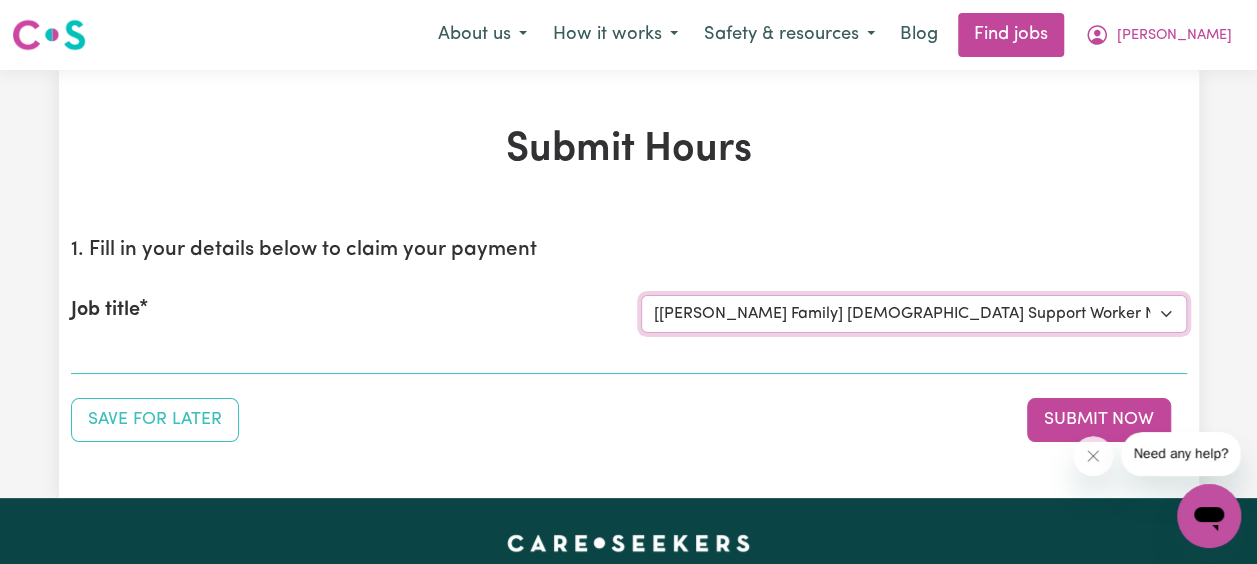 click on "Select the job you're submitting hours for... [[PERSON_NAME] Family] [DEMOGRAPHIC_DATA] Support Worker Needed In [GEOGRAPHIC_DATA], [GEOGRAPHIC_DATA]" at bounding box center (914, 314) 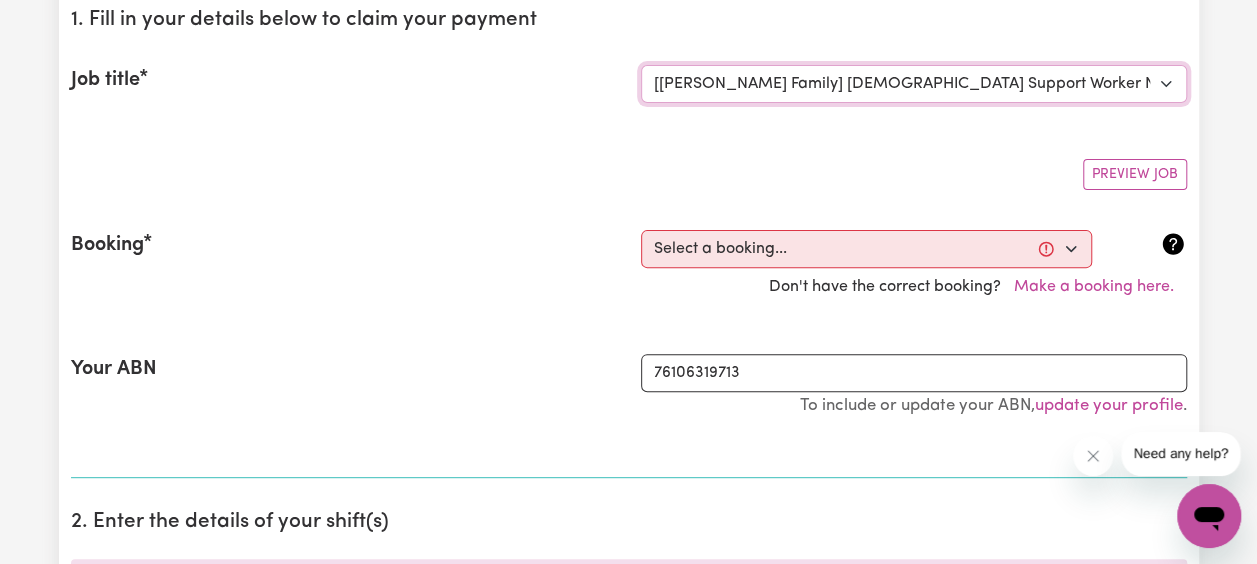 scroll, scrollTop: 232, scrollLeft: 0, axis: vertical 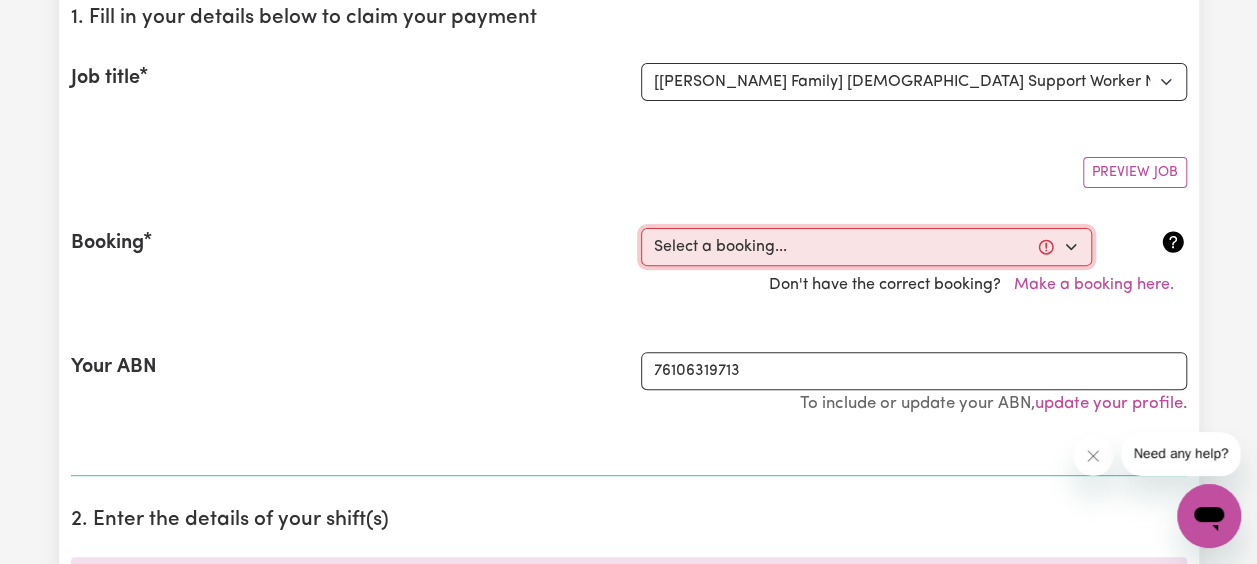 click on "Select a booking... [DATE] 04:00pm to 06:00pm (ONE-OFF) [DATE] 04:00pm to 06:00pm (ONE-OFF) [DATE] 04:00pm to 06:00pm (ONE-OFF) [DATE] 04:00pm to 06:00pm (ONE-OFF) [DATE] 04:00pm to 06:00pm (ONE-OFF) [DATE] 03:30pm to 06:00pm (ONE-OFF) [DATE] 03:30pm to 06:00pm (ONE-OFF) [DATE] 03:30pm to 06:00pm (ONE-OFF) [DATE] 04:00pm to 06:00pm (ONE-OFF) [DATE] 04:00pm to 06:00pm (ONE-OFF) [DATE] 02:30pm to 06:30pm (ONE-OFF) [DATE] 02:30pm to 06:30pm (ONE-OFF) [DATE] 04:00pm to 06:00pm (ONE-OFF) [DATE] 04:00pm to 06:00pm (ONE-OFF) [DATE] 04:00pm to 06:00pm (ONE-OFF)" at bounding box center (866, 247) 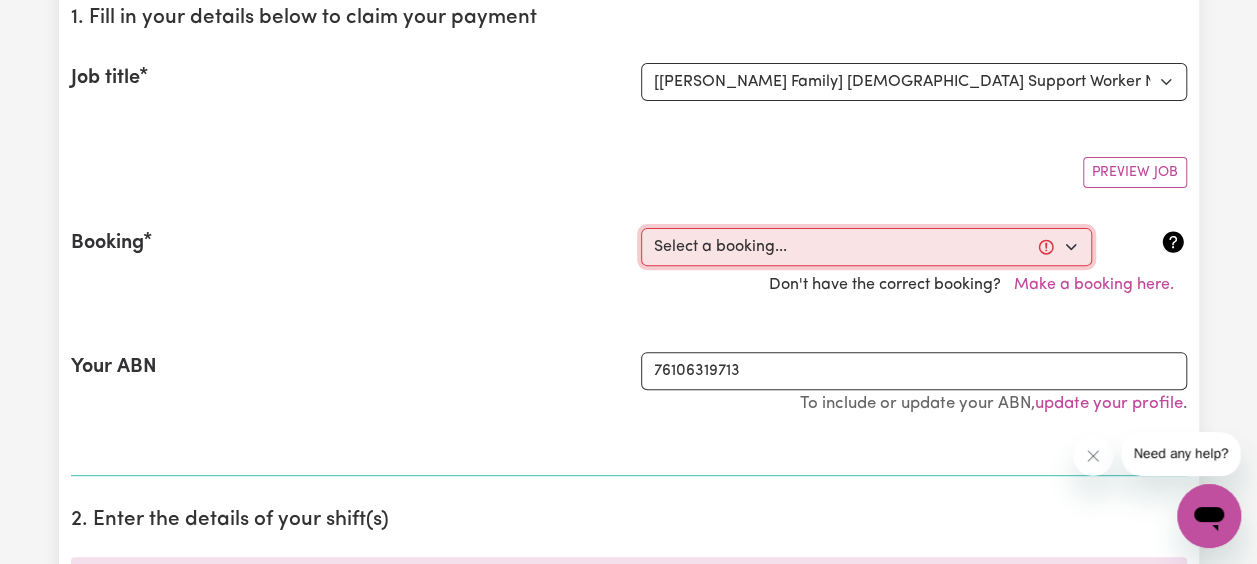 select on "334457" 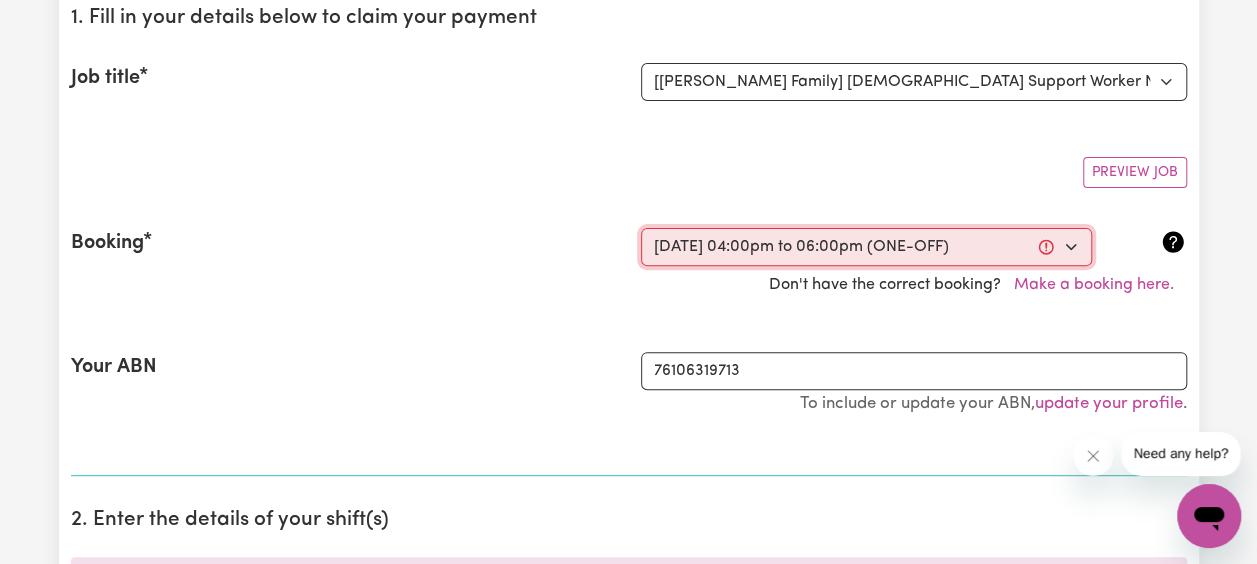 click on "Select a booking... [DATE] 04:00pm to 06:00pm (ONE-OFF) [DATE] 04:00pm to 06:00pm (ONE-OFF) [DATE] 04:00pm to 06:00pm (ONE-OFF) [DATE] 04:00pm to 06:00pm (ONE-OFF) [DATE] 04:00pm to 06:00pm (ONE-OFF) [DATE] 03:30pm to 06:00pm (ONE-OFF) [DATE] 03:30pm to 06:00pm (ONE-OFF) [DATE] 03:30pm to 06:00pm (ONE-OFF) [DATE] 04:00pm to 06:00pm (ONE-OFF) [DATE] 04:00pm to 06:00pm (ONE-OFF) [DATE] 02:30pm to 06:30pm (ONE-OFF) [DATE] 02:30pm to 06:30pm (ONE-OFF) [DATE] 04:00pm to 06:00pm (ONE-OFF) [DATE] 04:00pm to 06:00pm (ONE-OFF) [DATE] 04:00pm to 06:00pm (ONE-OFF)" at bounding box center [866, 247] 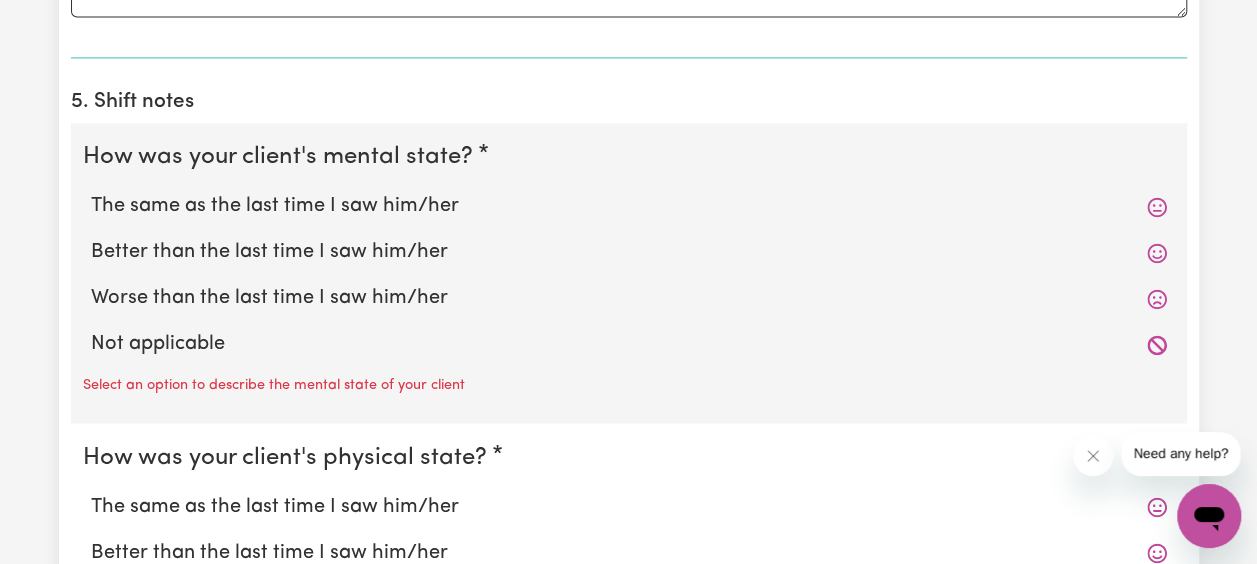 scroll, scrollTop: 1474, scrollLeft: 0, axis: vertical 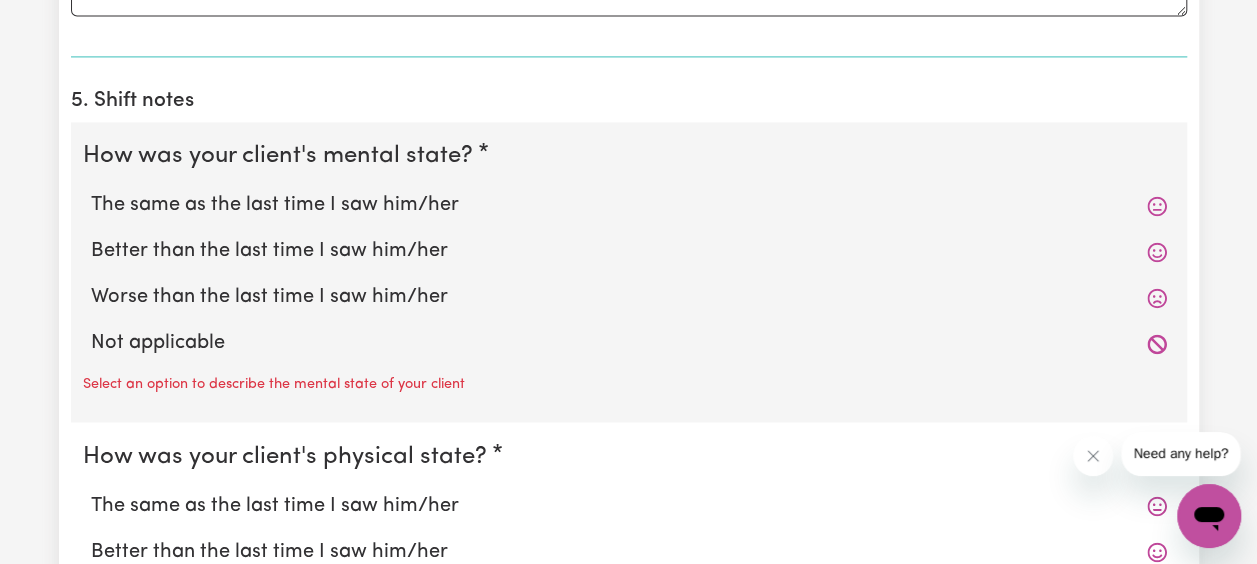 click on "The same as the last time I saw him/her" at bounding box center [629, 205] 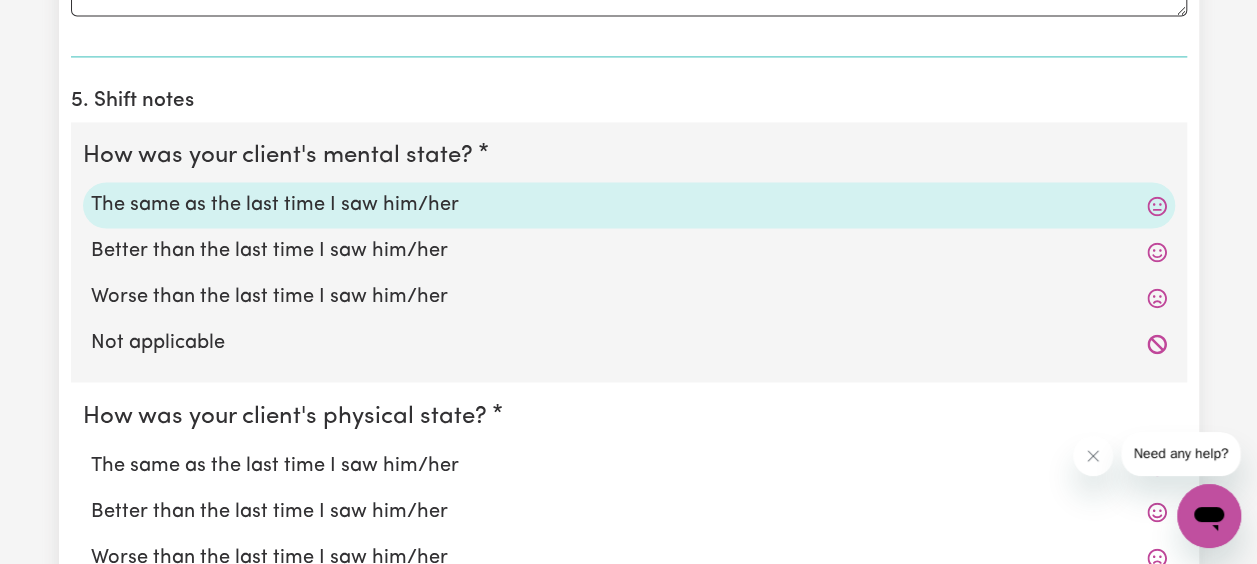 click on "The same as the last time I saw him/her" at bounding box center [629, 465] 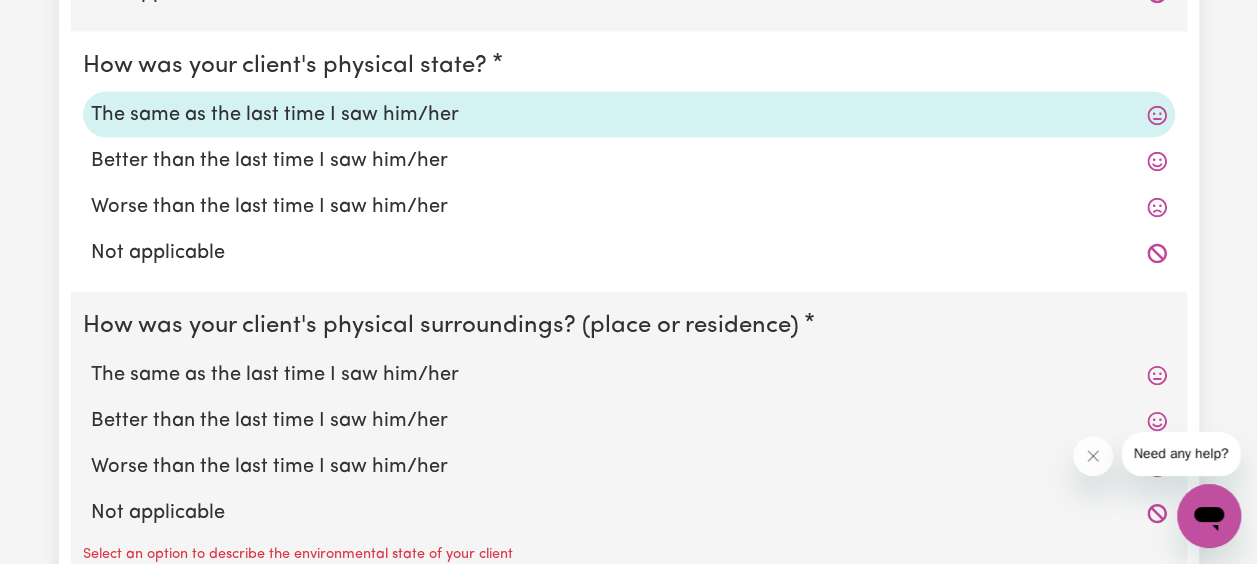 scroll, scrollTop: 1826, scrollLeft: 0, axis: vertical 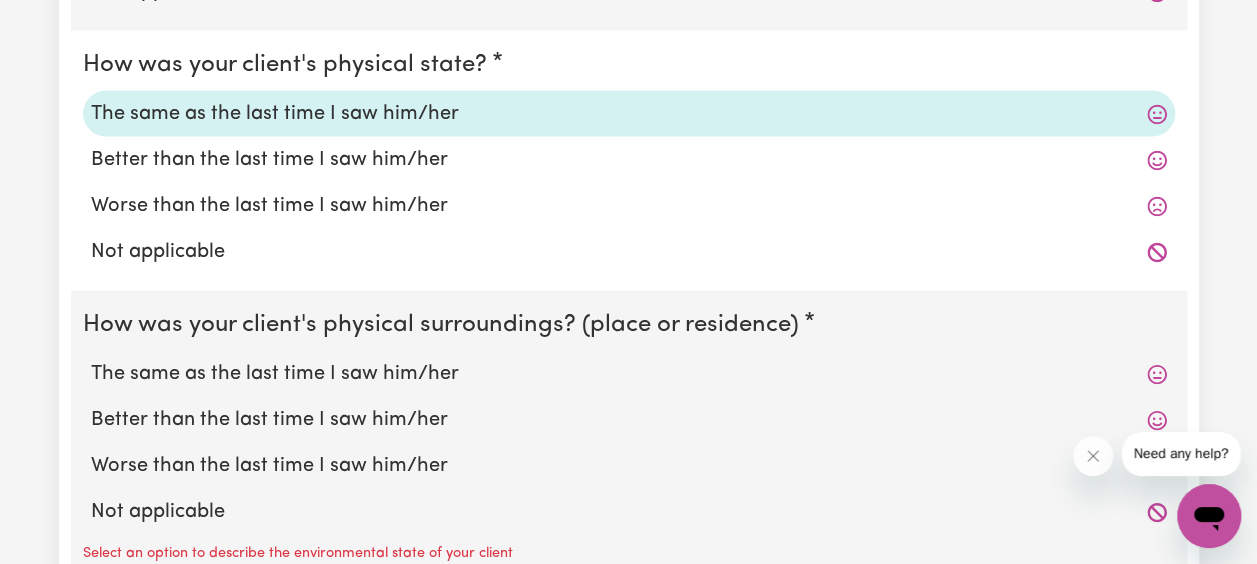 click on "The same as the last time I saw him/her" at bounding box center (629, 373) 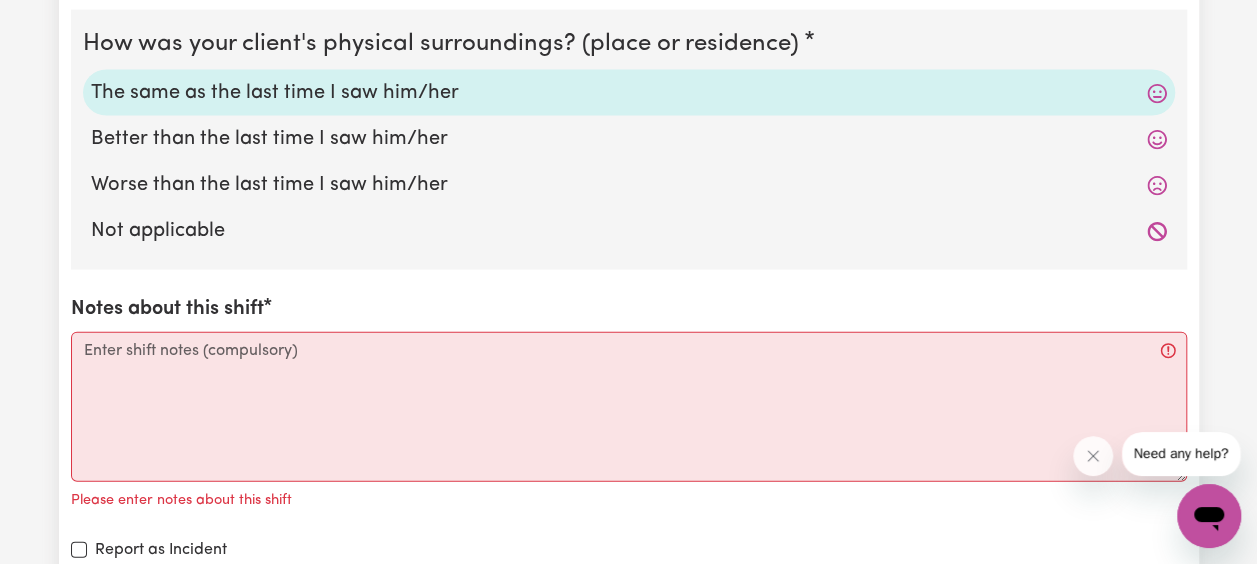 scroll, scrollTop: 2107, scrollLeft: 0, axis: vertical 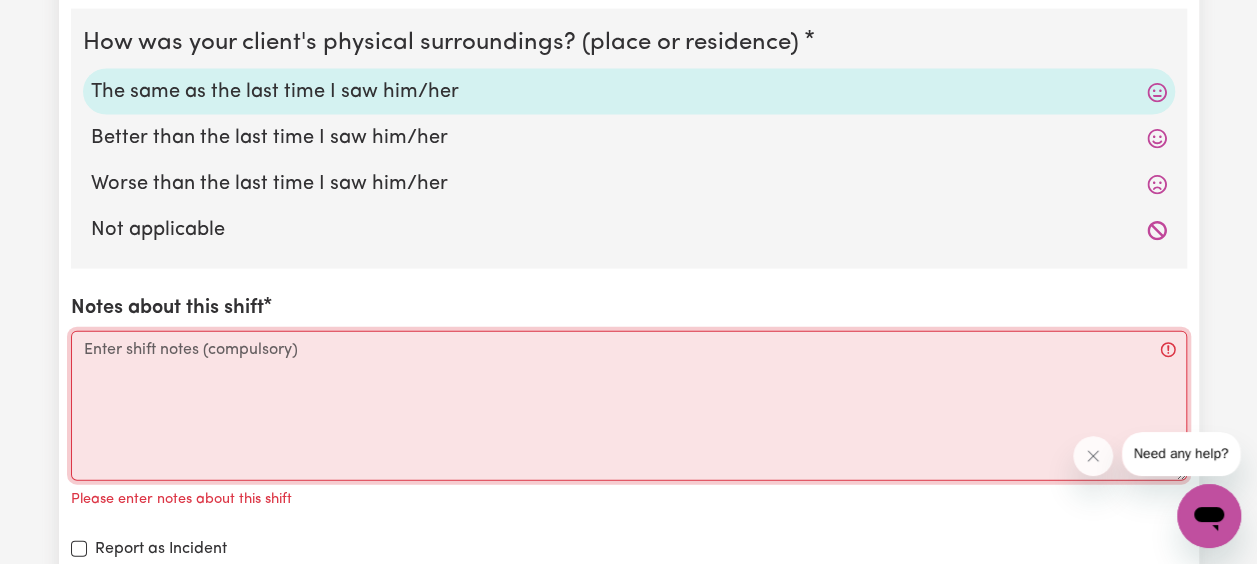 click on "Notes about this shift" at bounding box center [629, 406] 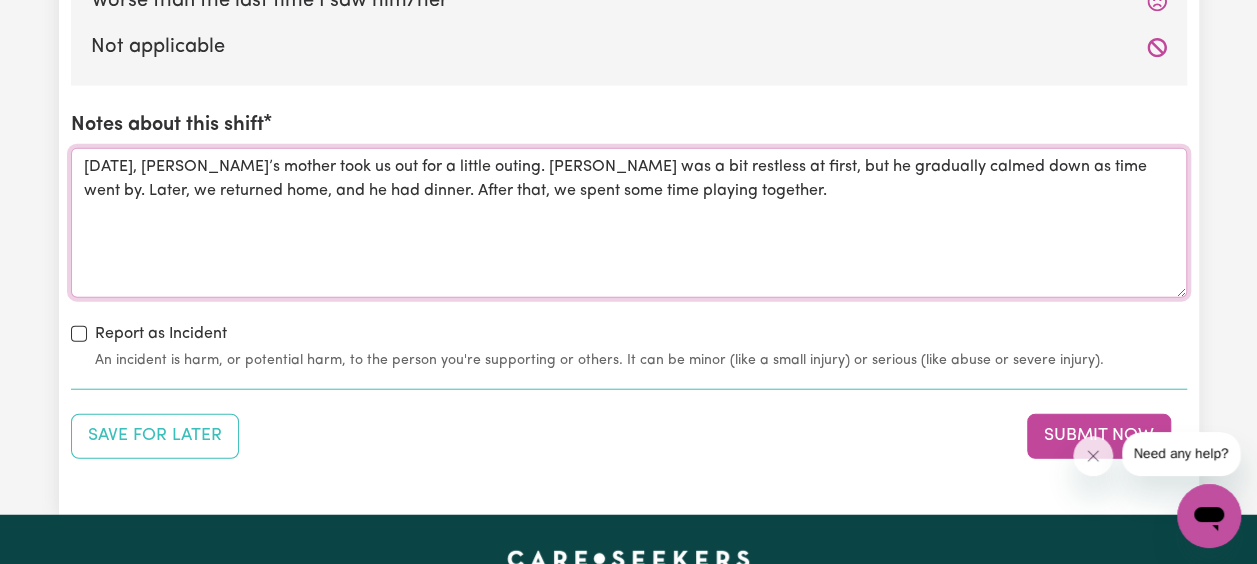 scroll, scrollTop: 2291, scrollLeft: 0, axis: vertical 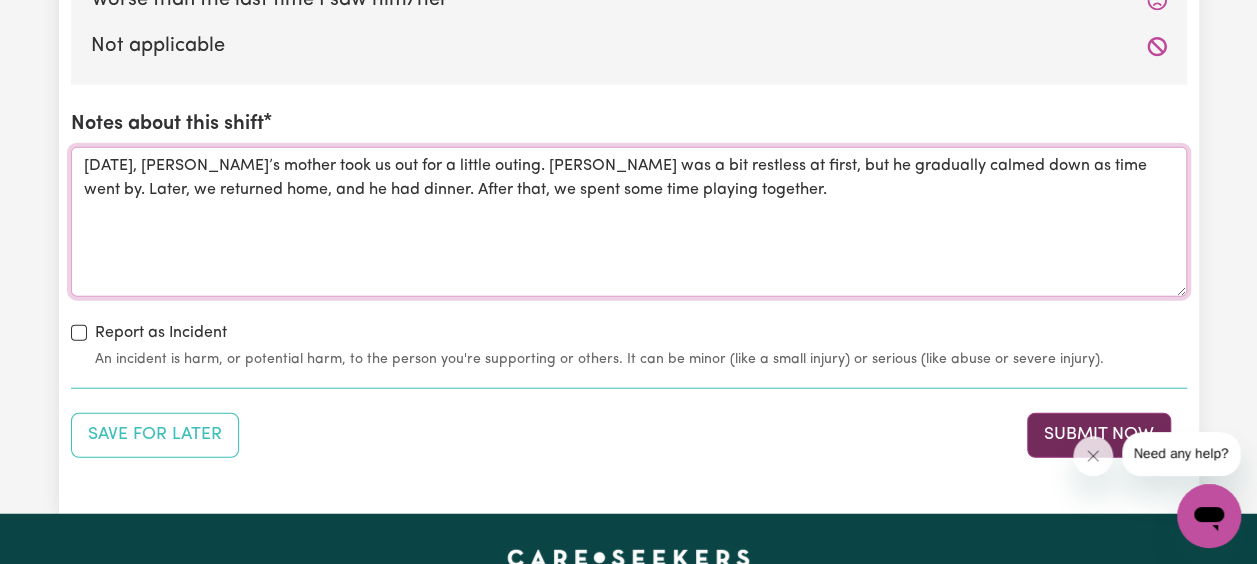 type on "[DATE], [PERSON_NAME]’s mother took us out for a little outing. [PERSON_NAME] was a bit restless at first, but he gradually calmed down as time went by. Later, we returned home, and he had dinner. After that, we spent some time playing together." 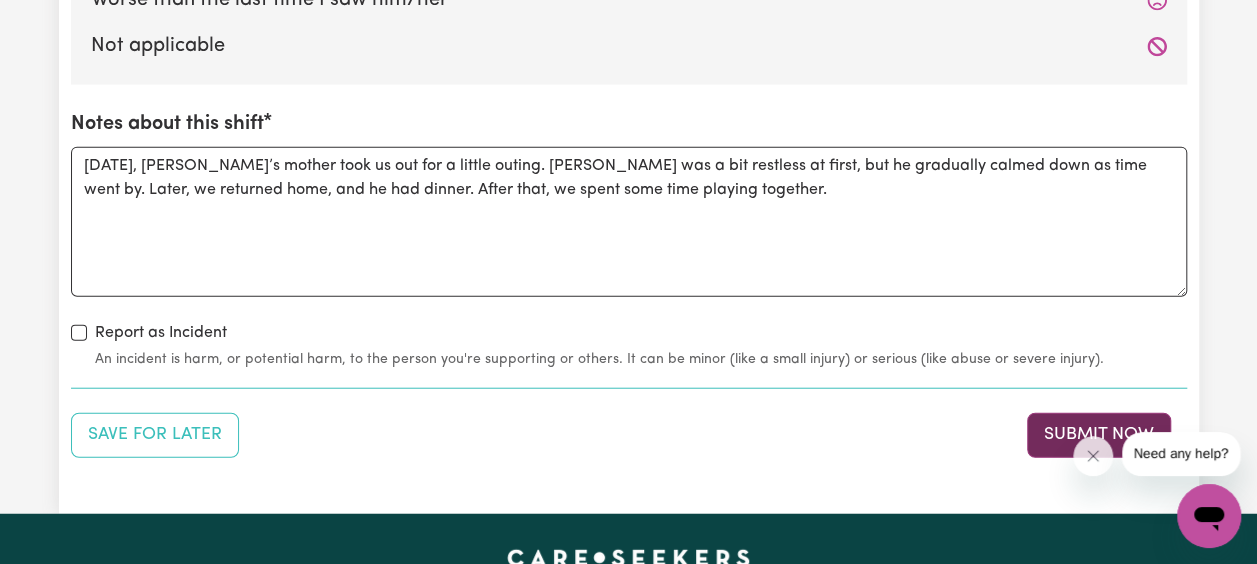 click on "Submit Now" at bounding box center [1099, 435] 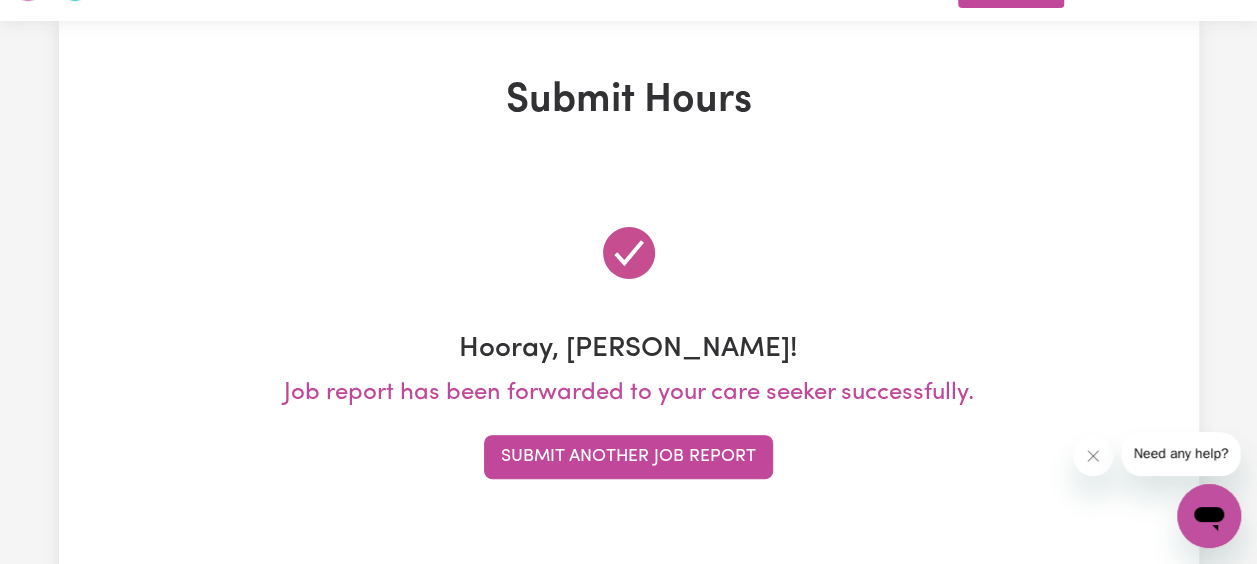 scroll, scrollTop: 0, scrollLeft: 0, axis: both 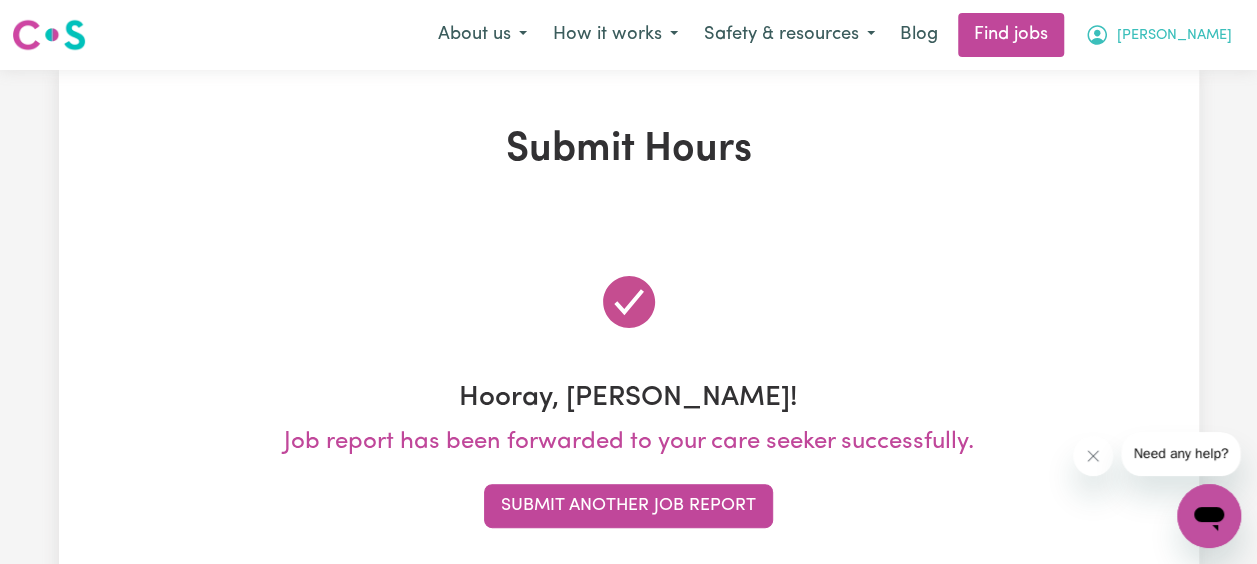 click on "[PERSON_NAME]" at bounding box center [1158, 35] 